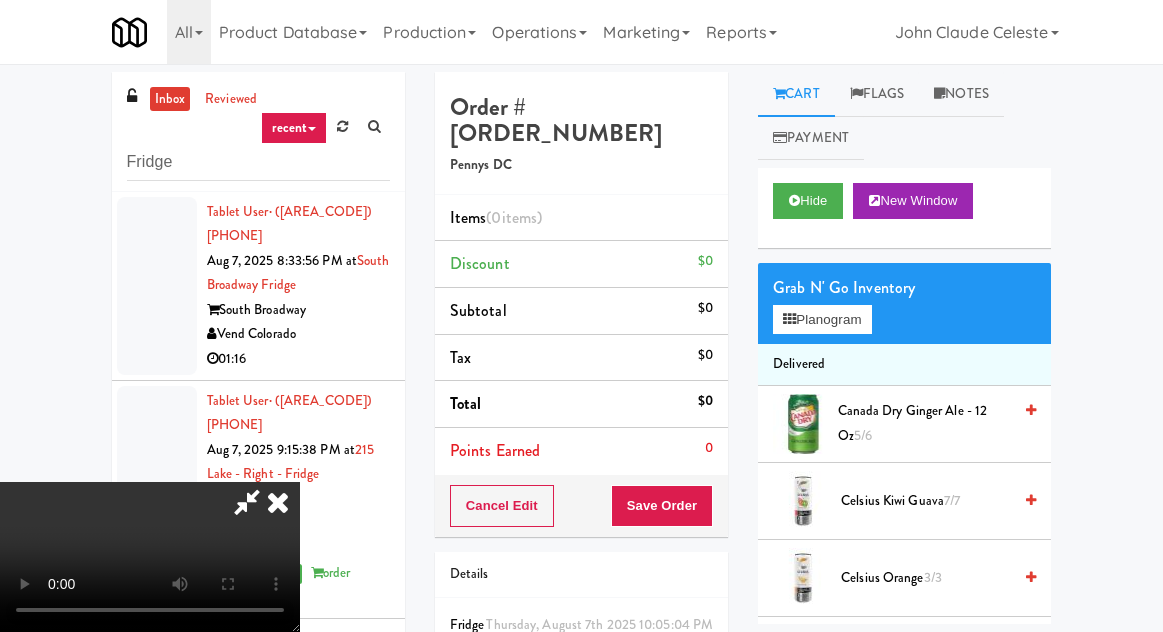 scroll, scrollTop: 129, scrollLeft: 0, axis: vertical 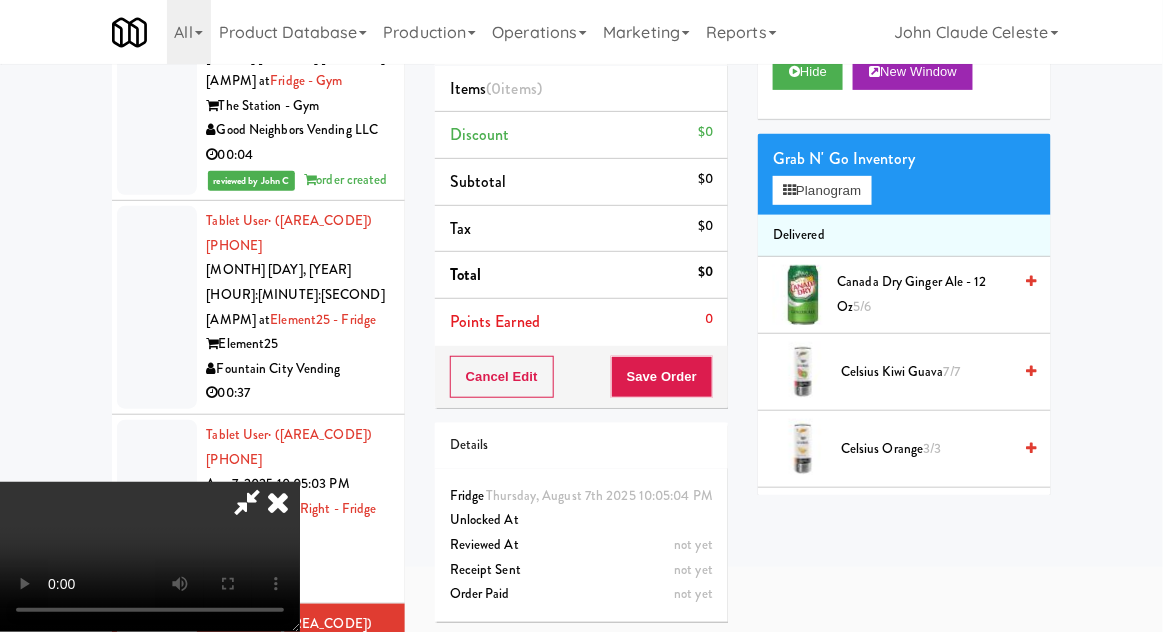 click at bounding box center [247, 502] 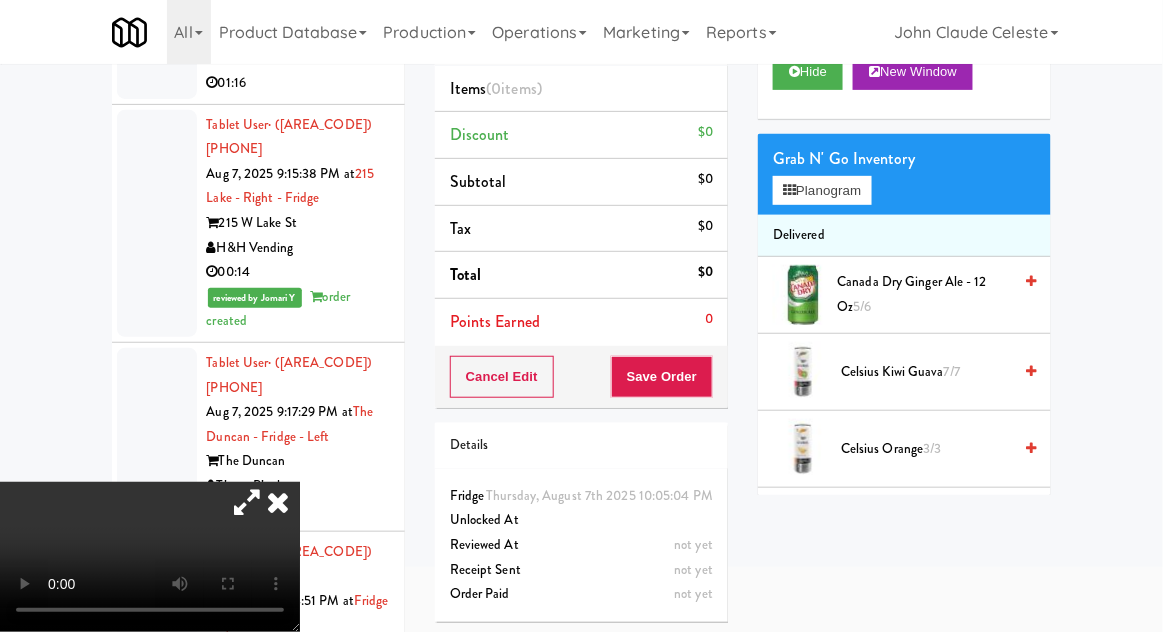 scroll, scrollTop: 0, scrollLeft: 0, axis: both 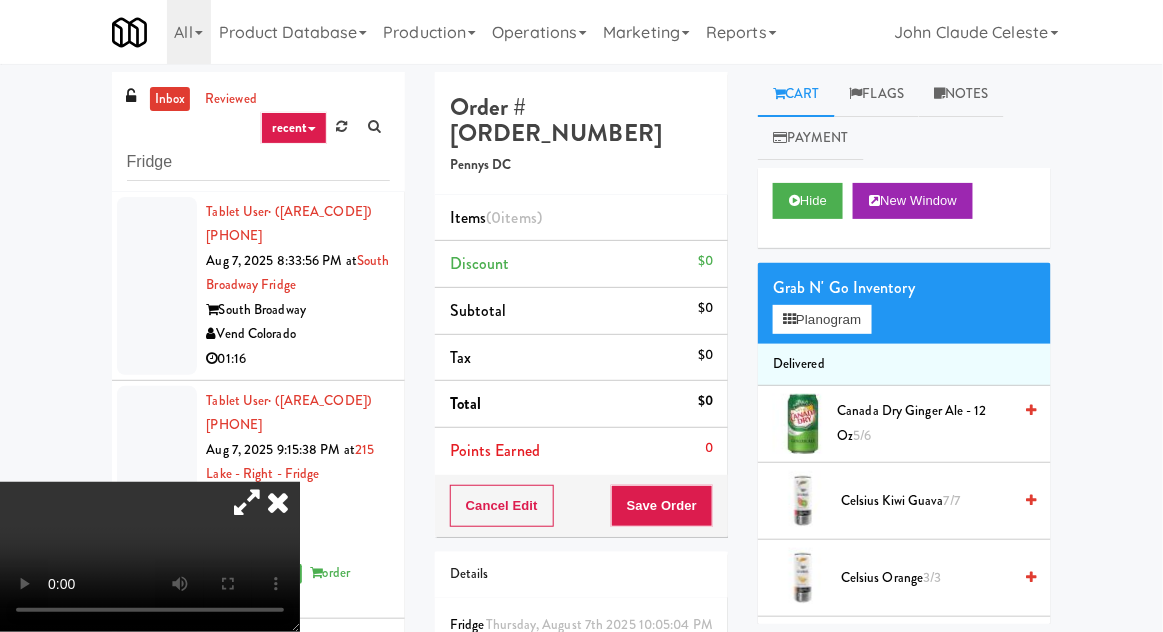 click at bounding box center [278, 502] 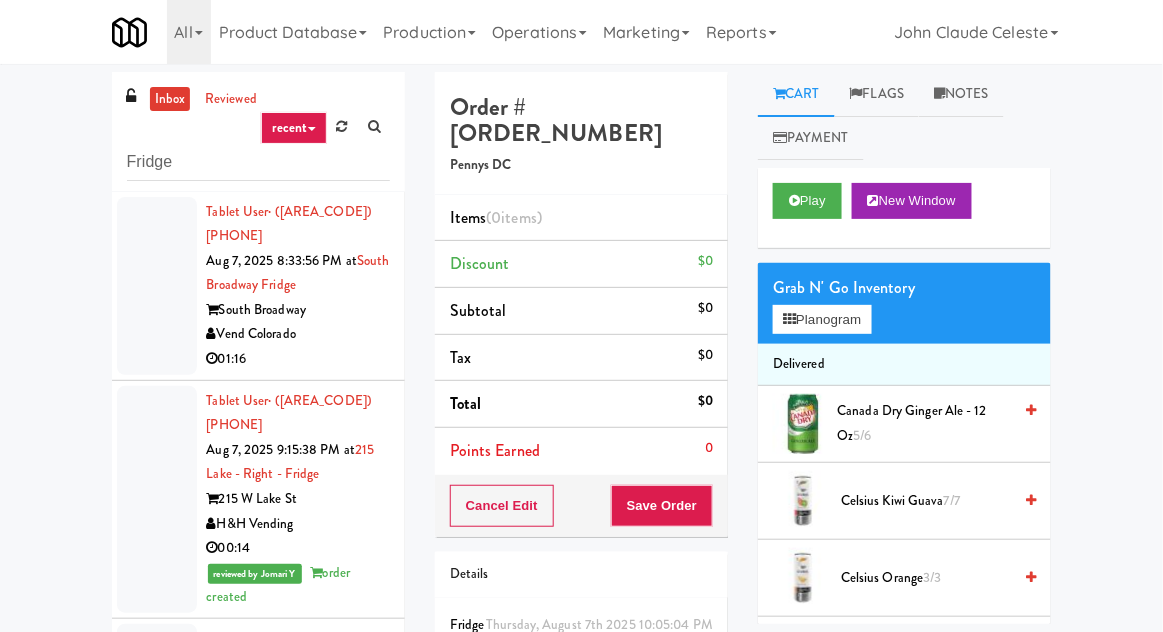 click on "inbox" at bounding box center (170, 99) 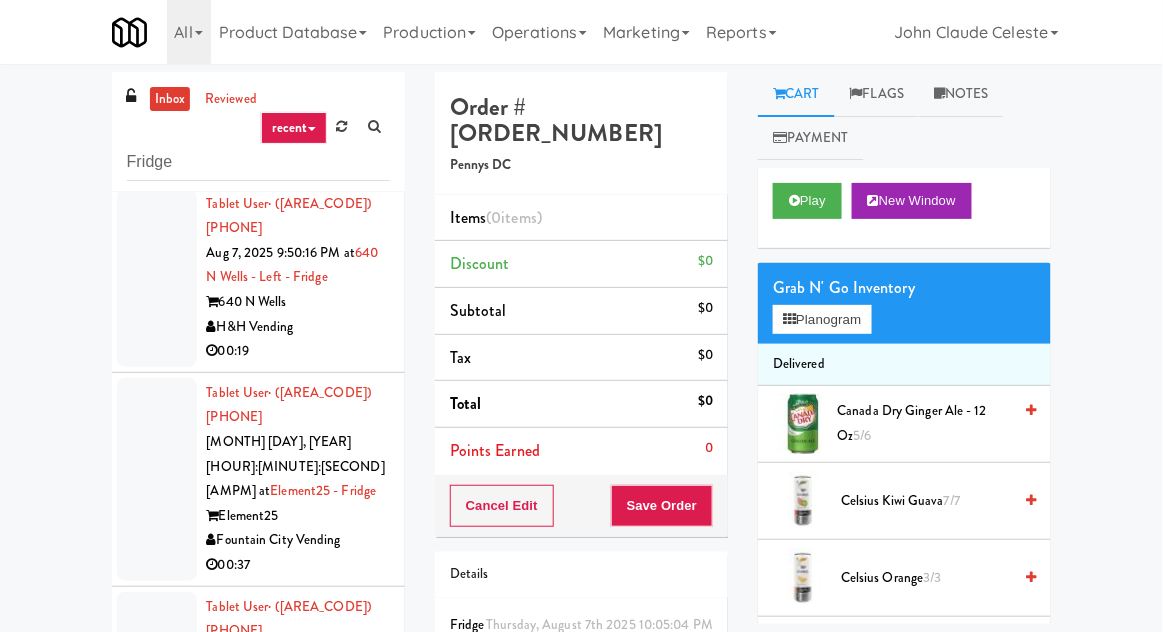 scroll, scrollTop: 0, scrollLeft: 0, axis: both 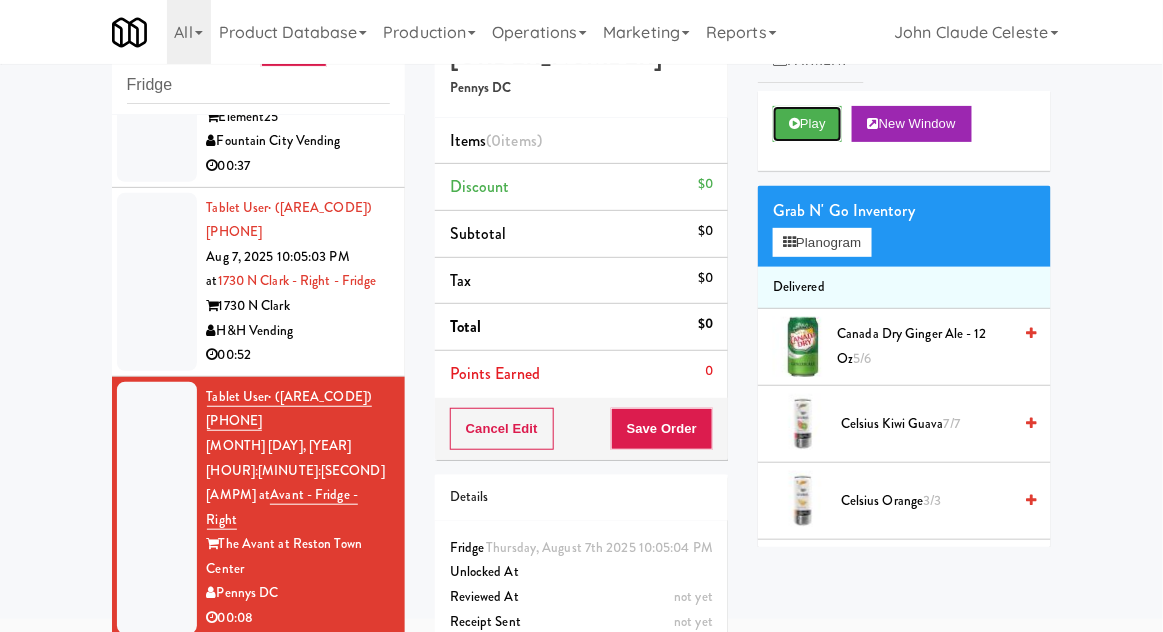 click on "Play" at bounding box center (807, 124) 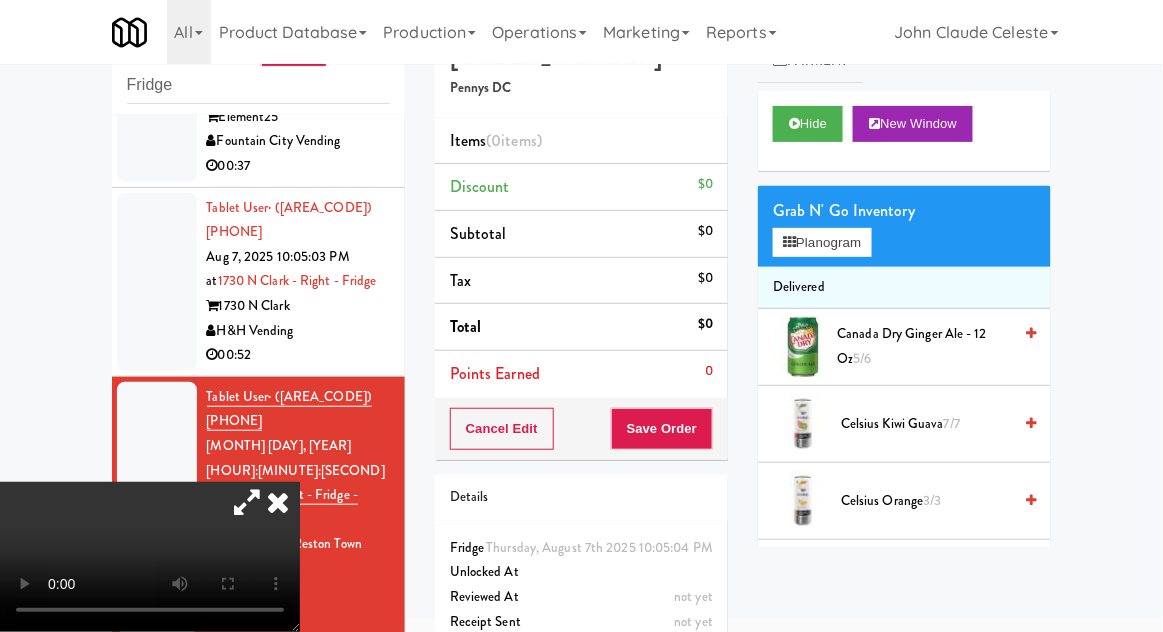 click at bounding box center [247, 502] 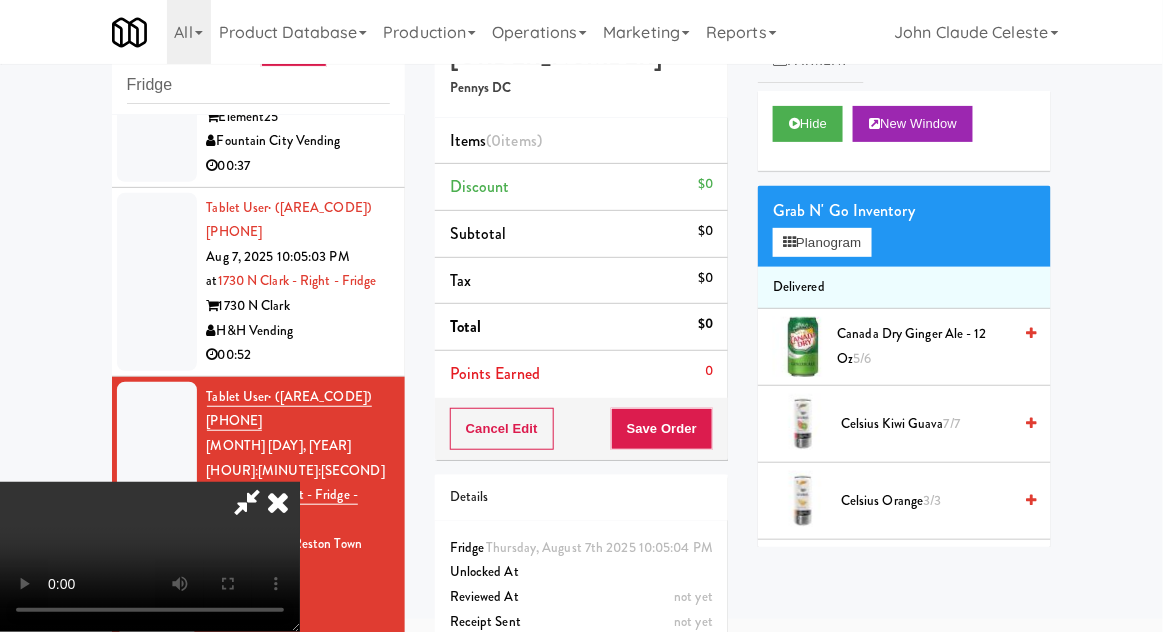 type 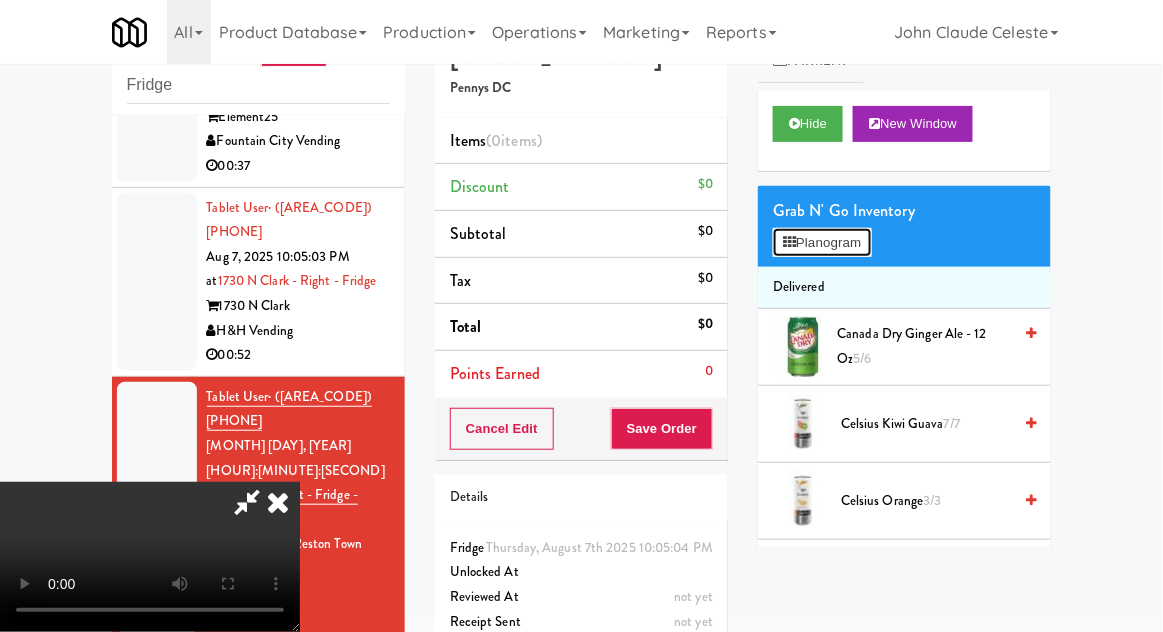 click on "Planogram" at bounding box center [822, 243] 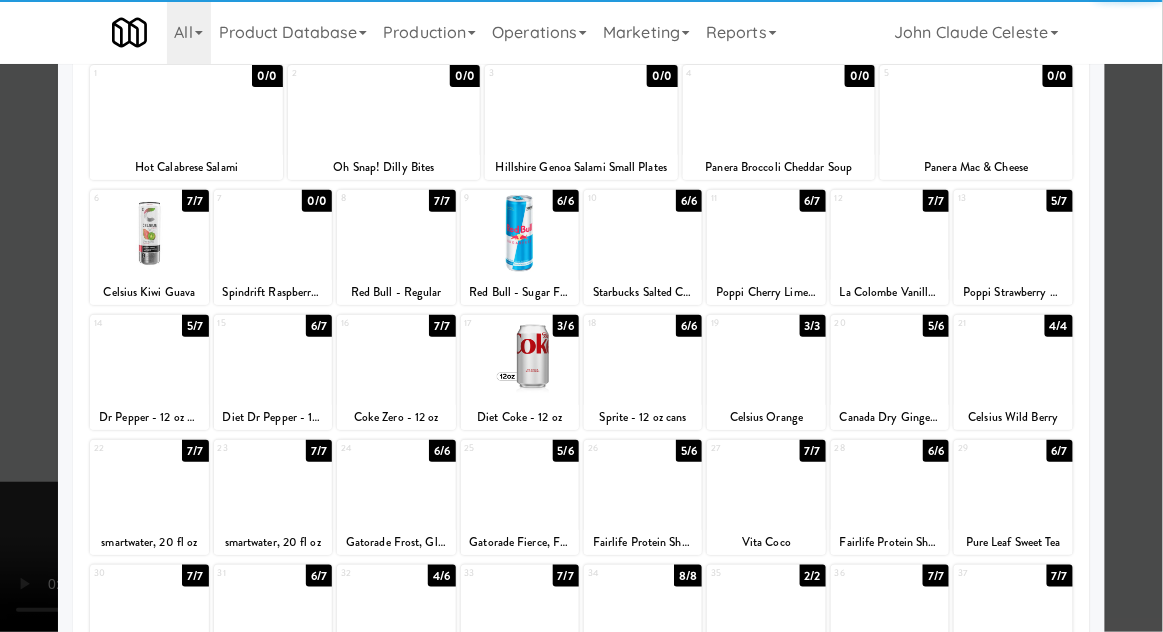 scroll, scrollTop: 124, scrollLeft: 0, axis: vertical 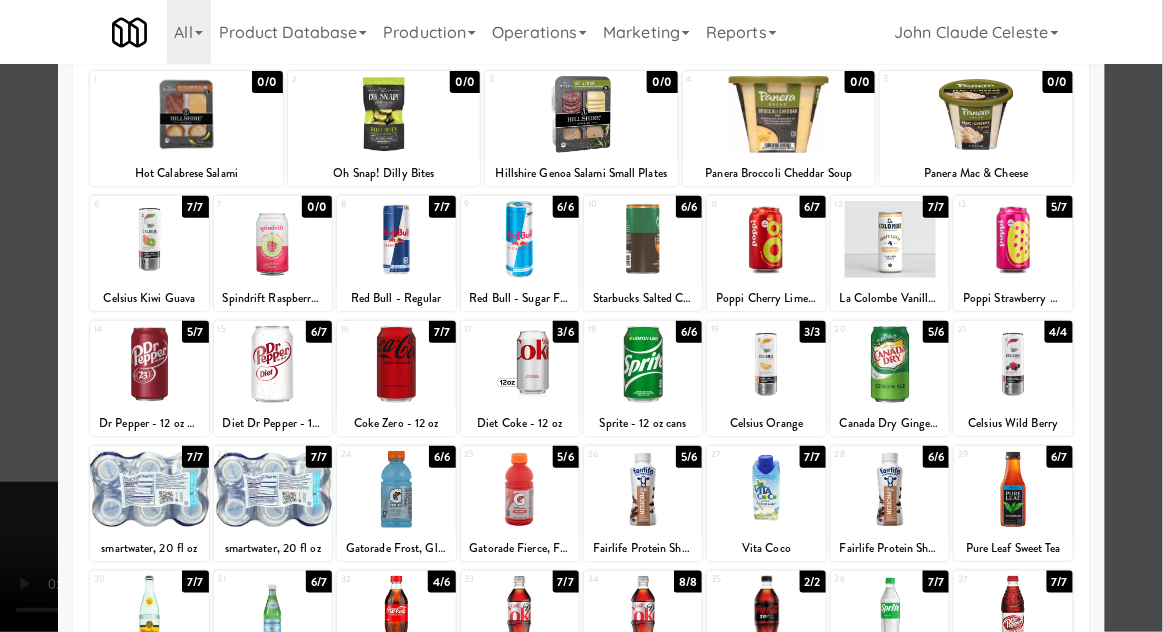 click at bounding box center (149, 364) 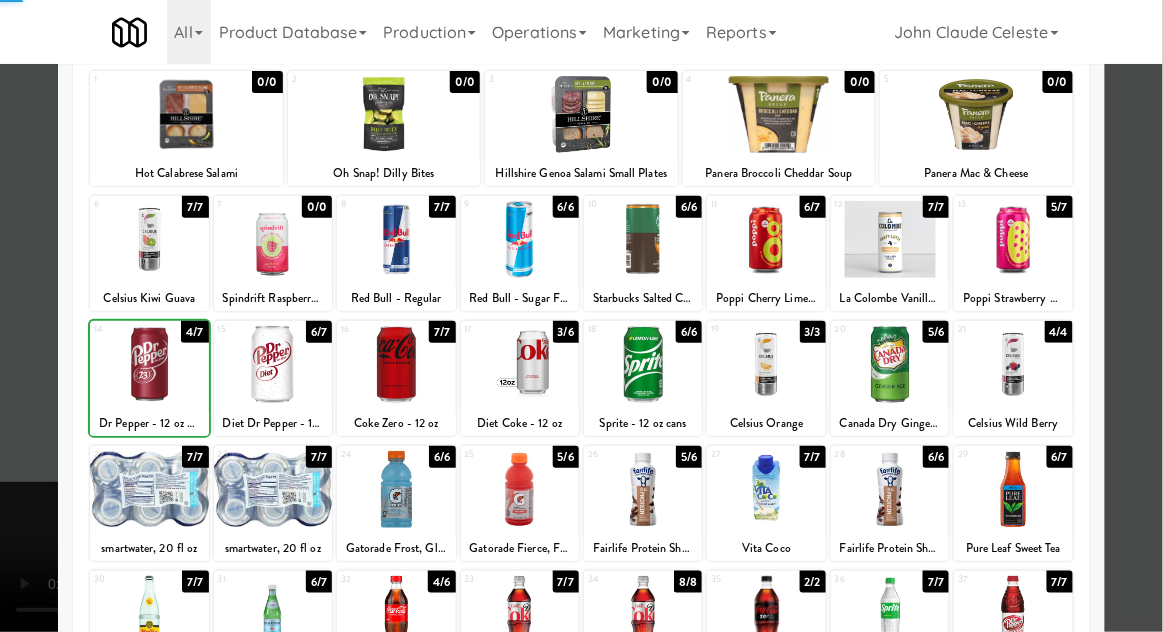 click at bounding box center [581, 316] 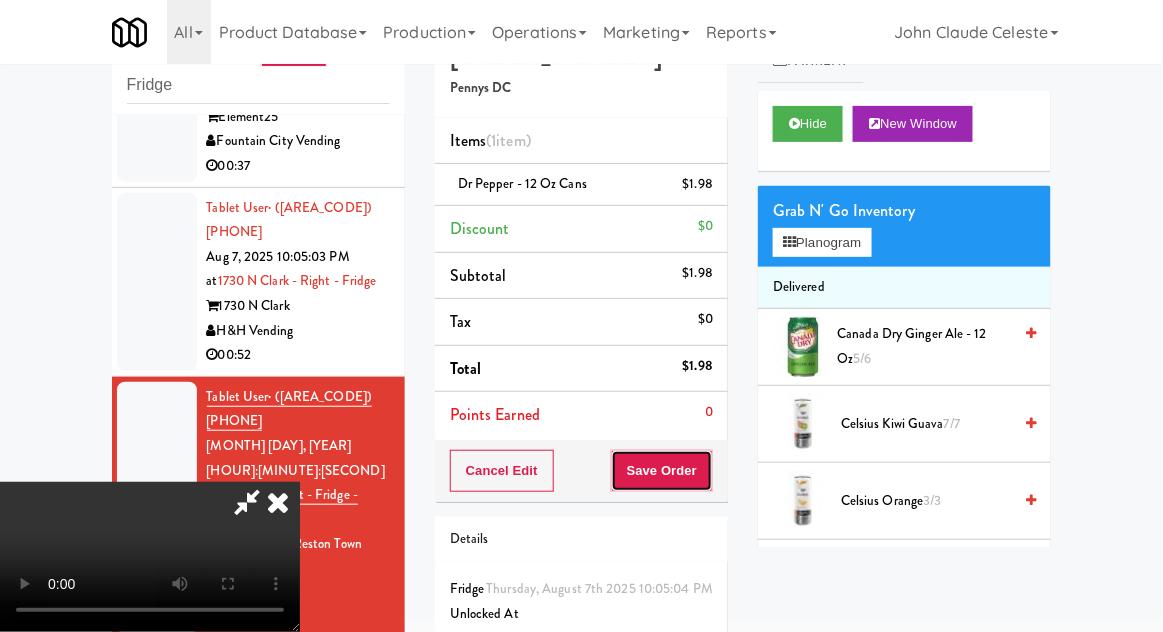 click on "Save Order" at bounding box center [662, 471] 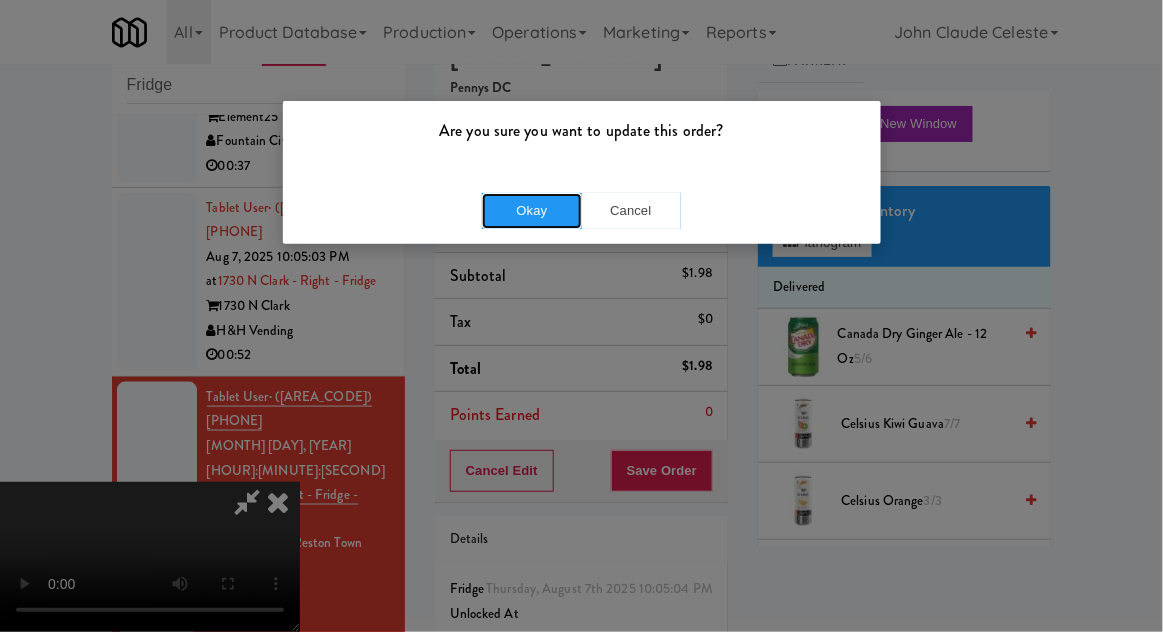 click on "Okay" at bounding box center (532, 211) 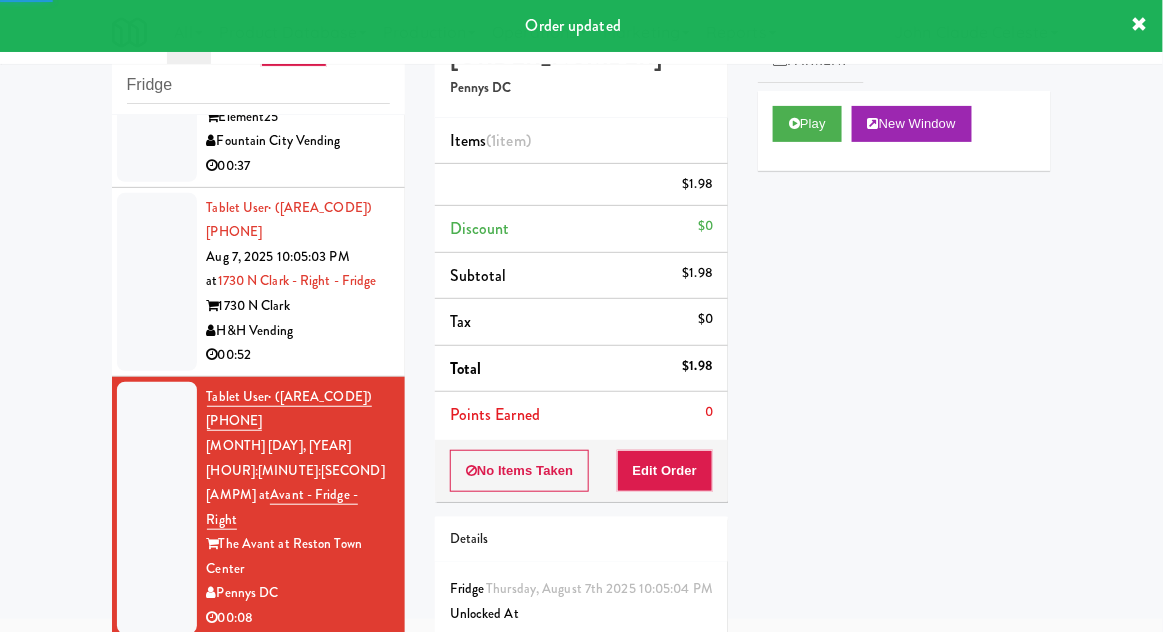 click at bounding box center (157, 758) 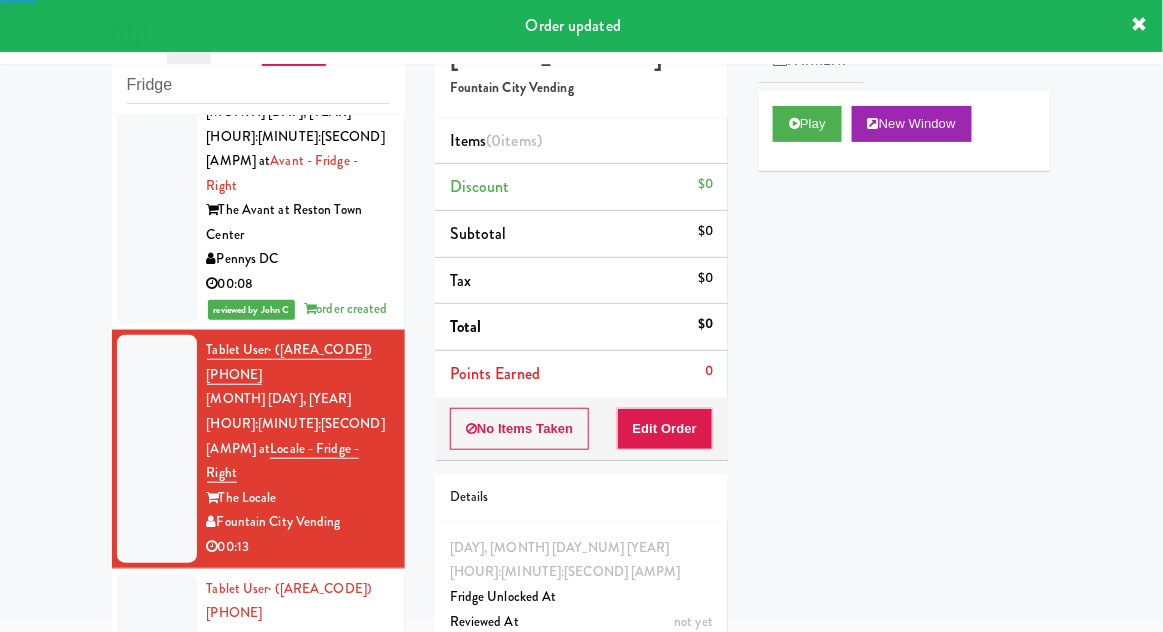 scroll, scrollTop: 852, scrollLeft: 0, axis: vertical 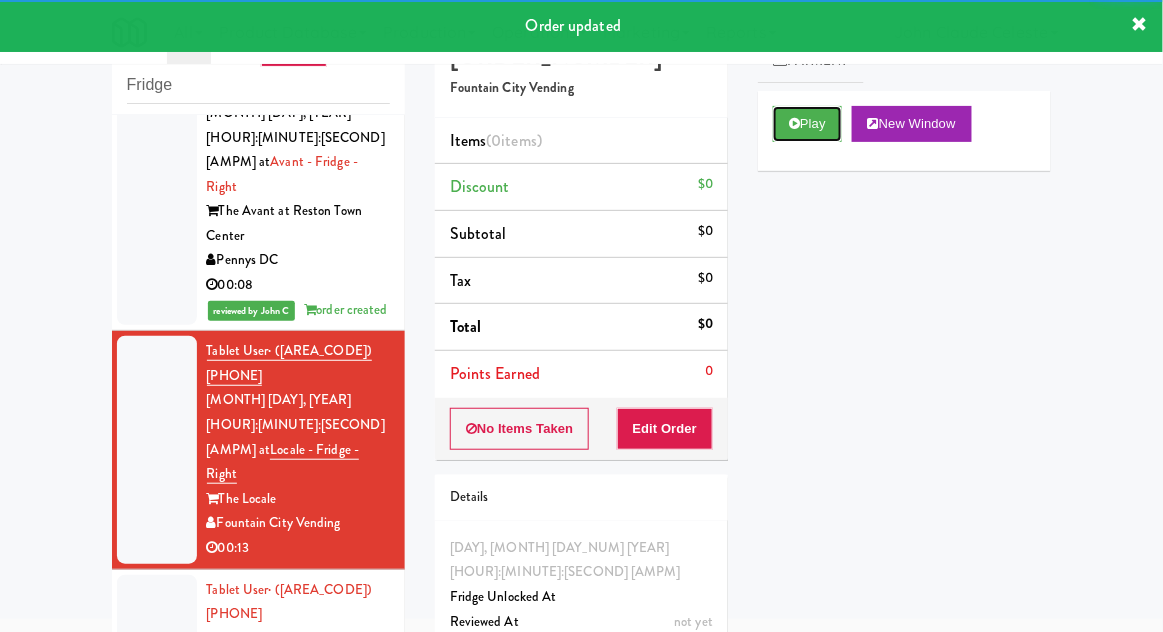 click on "Play" at bounding box center [807, 124] 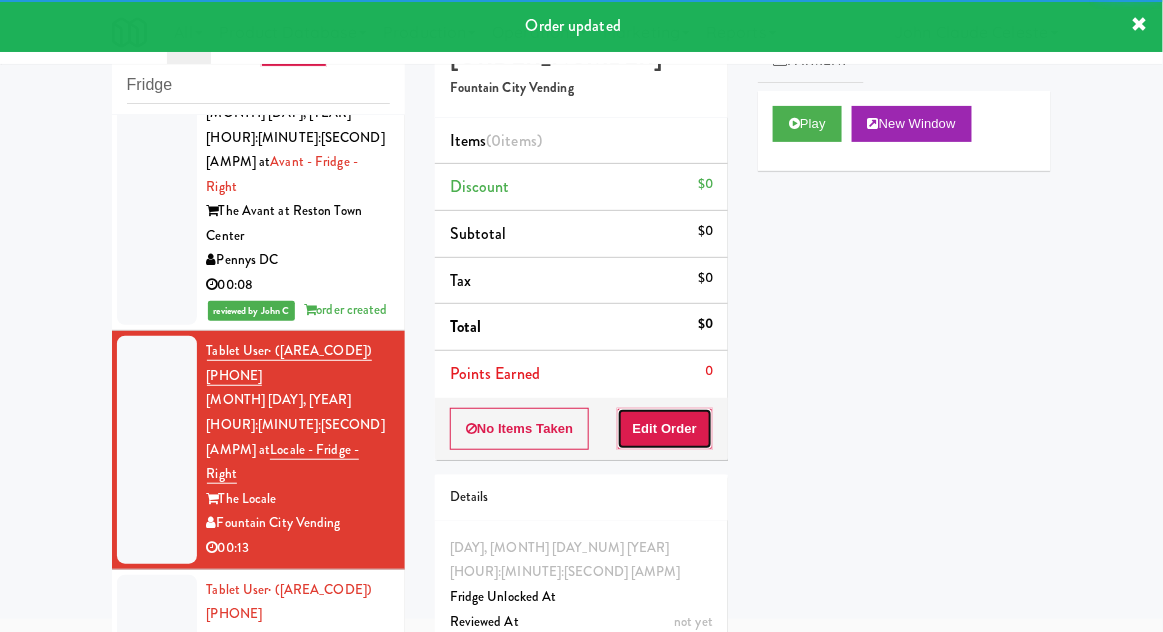 click on "Edit Order" at bounding box center (665, 429) 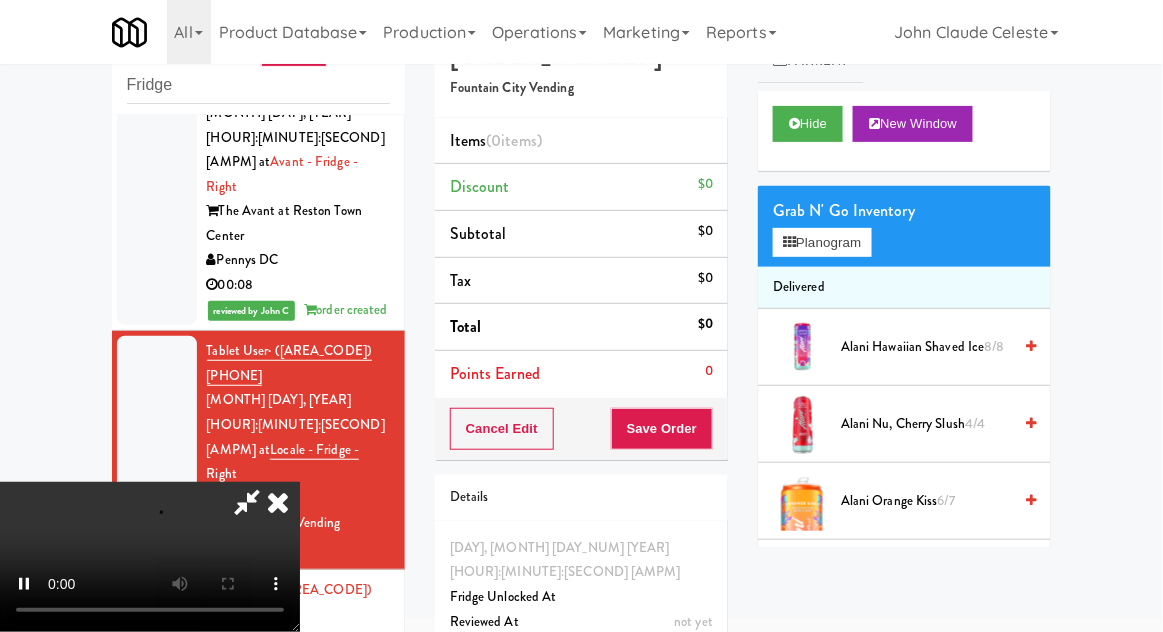 scroll, scrollTop: 73, scrollLeft: 0, axis: vertical 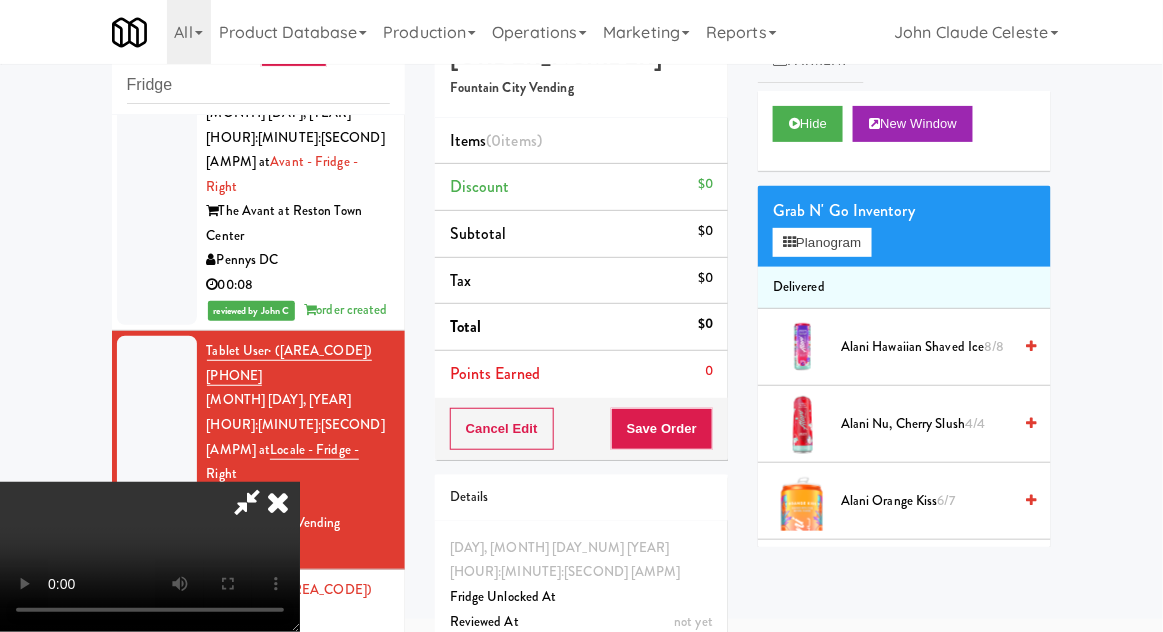 type 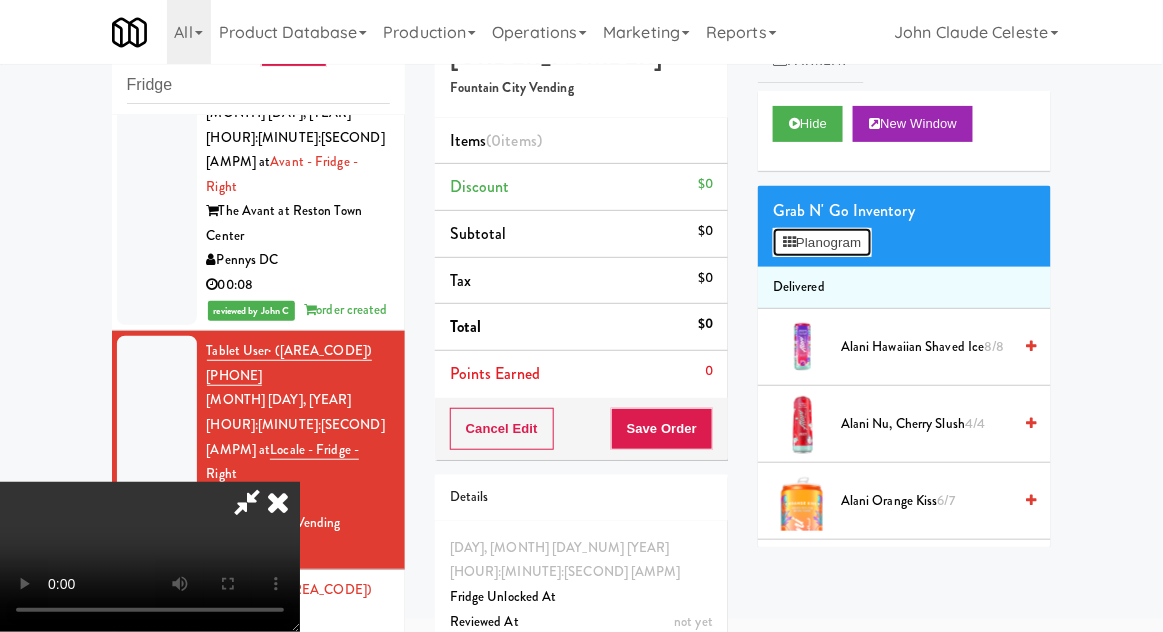 click on "Planogram" at bounding box center [822, 243] 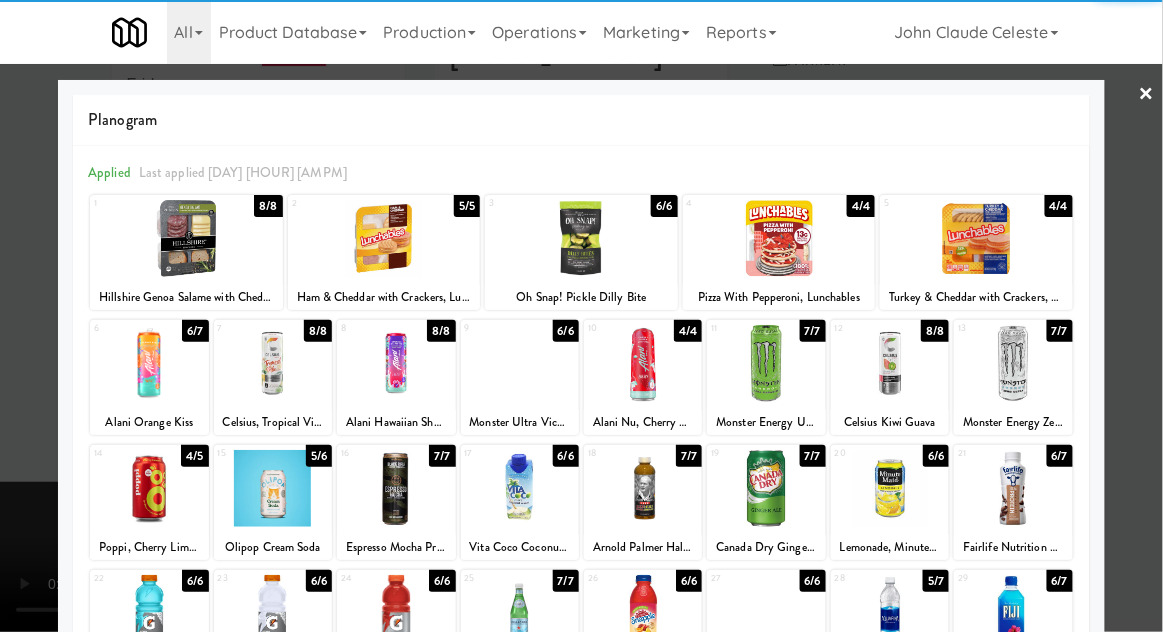 scroll, scrollTop: 176, scrollLeft: 0, axis: vertical 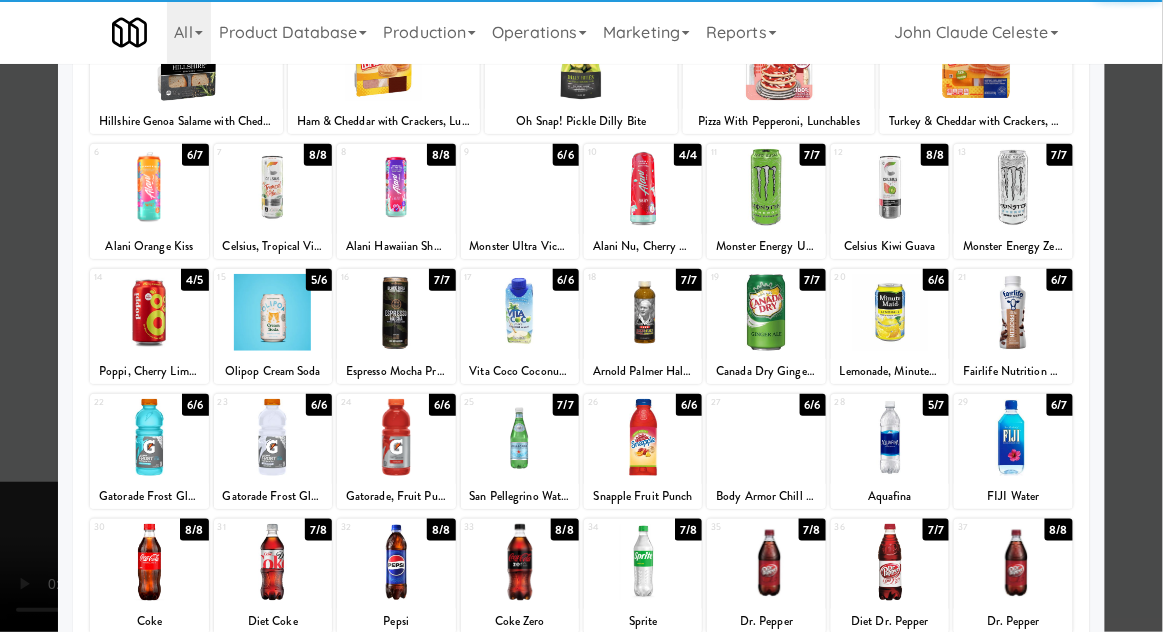 click at bounding box center [643, 437] 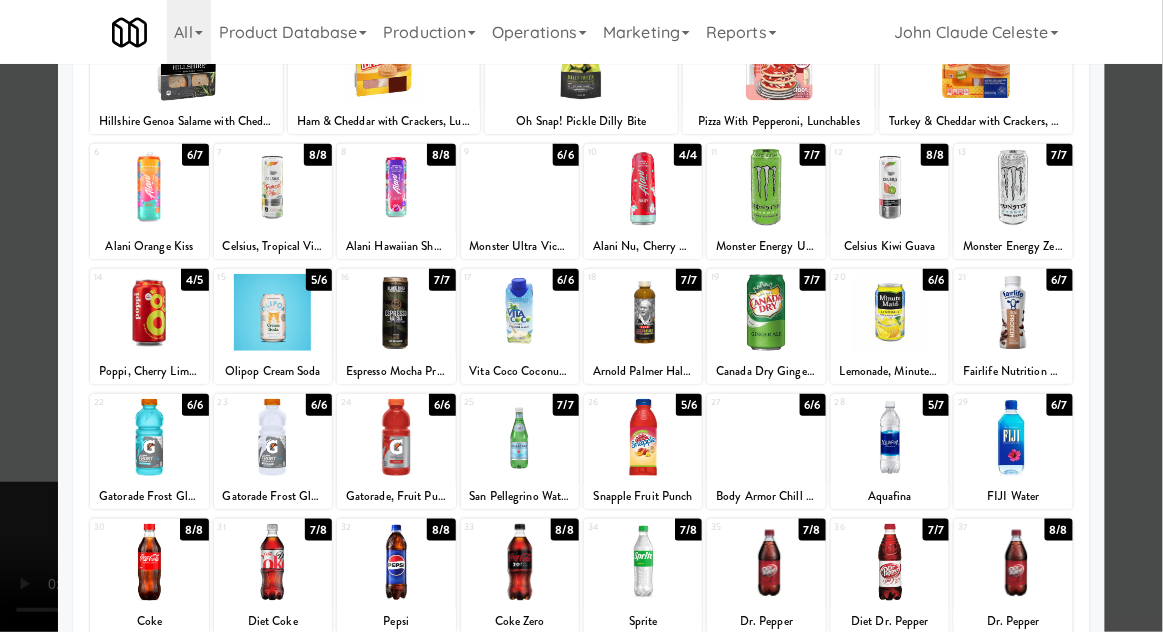 click at bounding box center (581, 316) 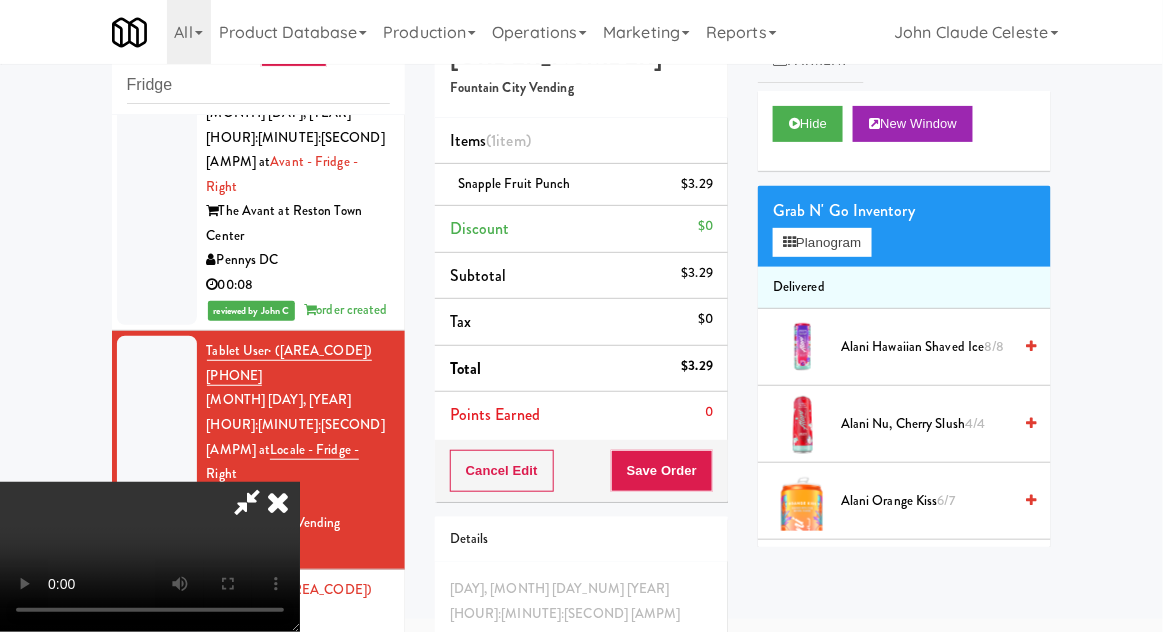 scroll, scrollTop: 73, scrollLeft: 0, axis: vertical 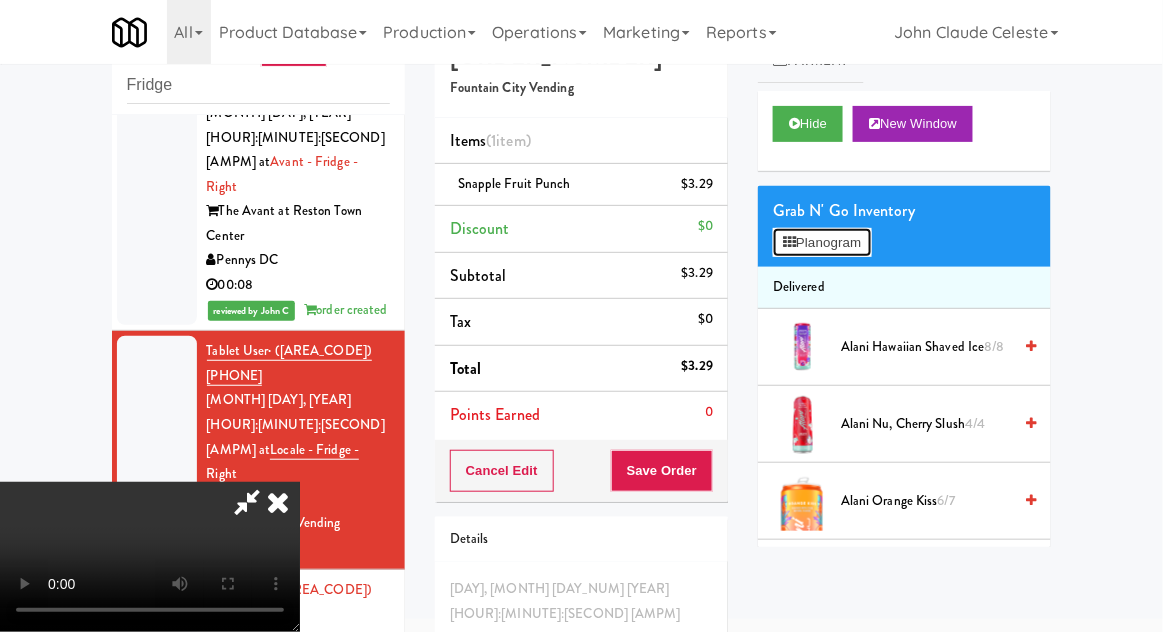 click on "Planogram" at bounding box center (822, 243) 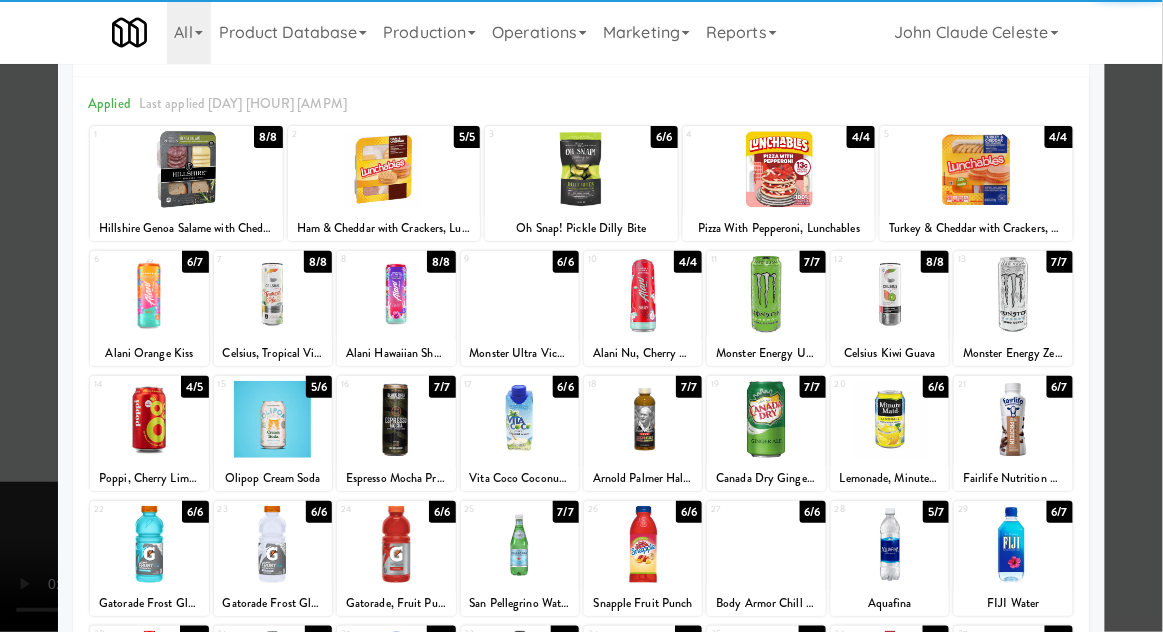 scroll, scrollTop: 141, scrollLeft: 0, axis: vertical 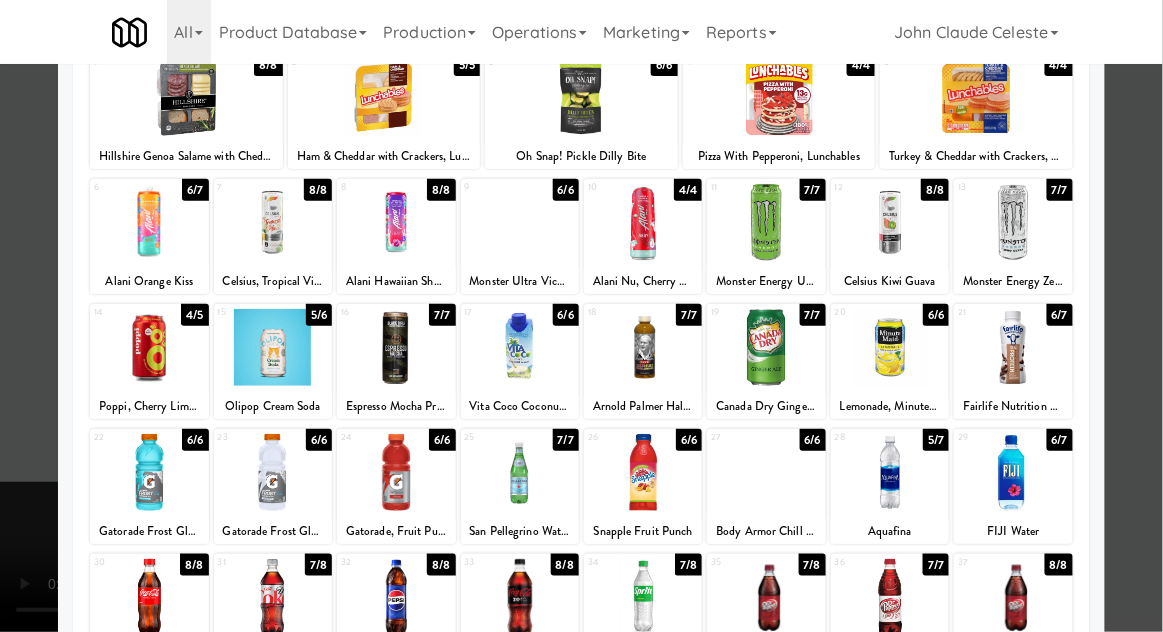 click at bounding box center (766, 472) 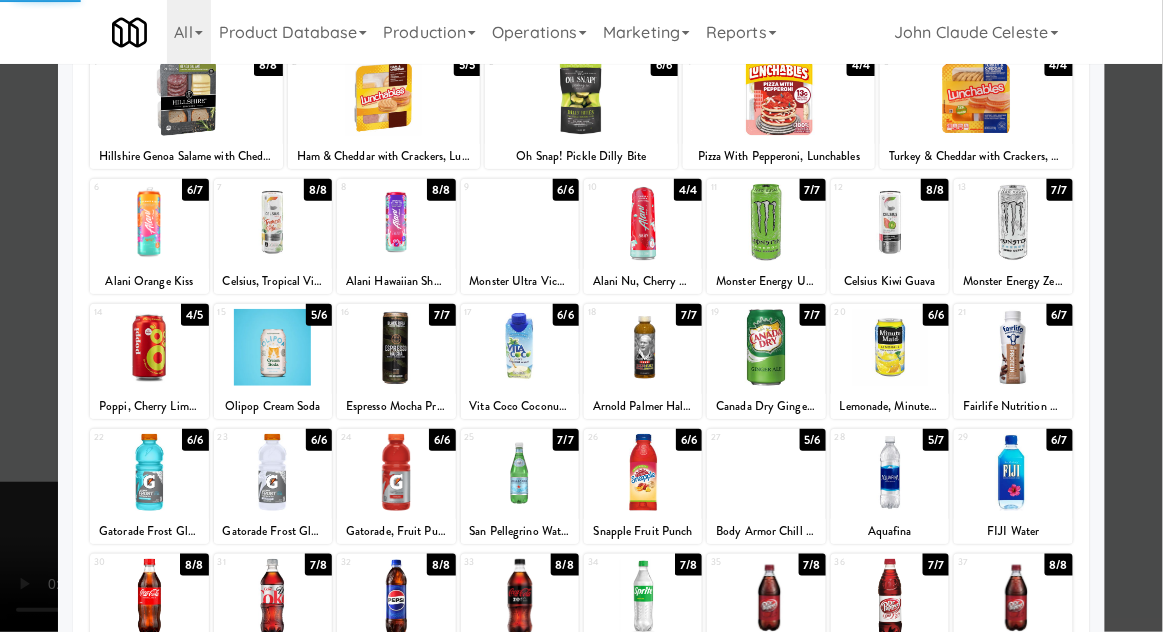 click at bounding box center (581, 316) 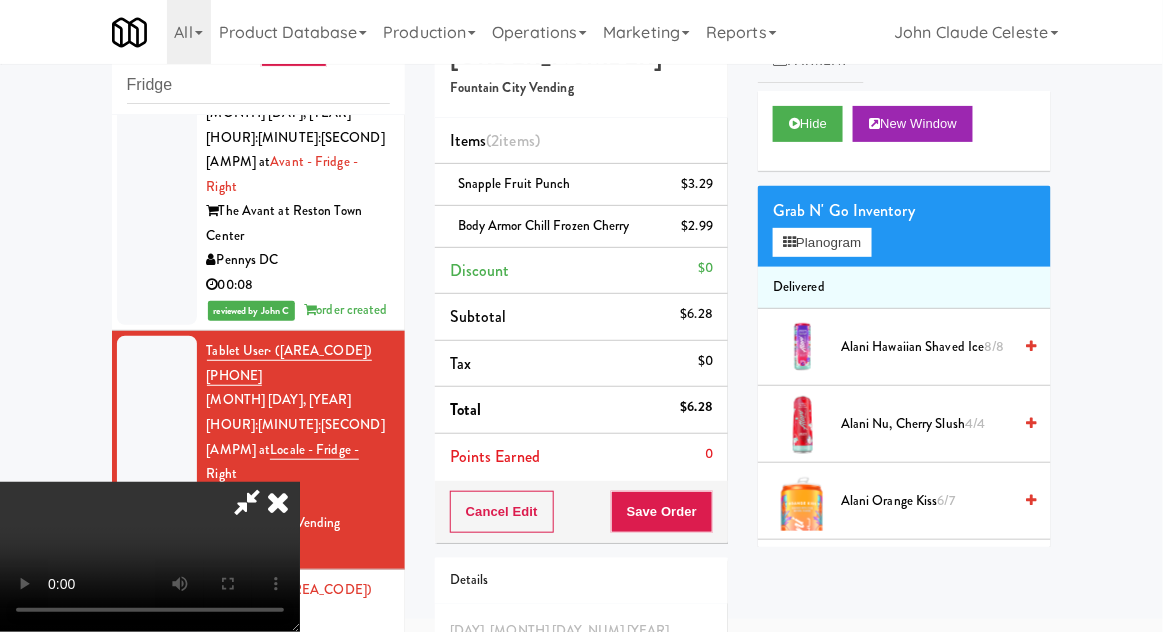 scroll, scrollTop: 0, scrollLeft: 0, axis: both 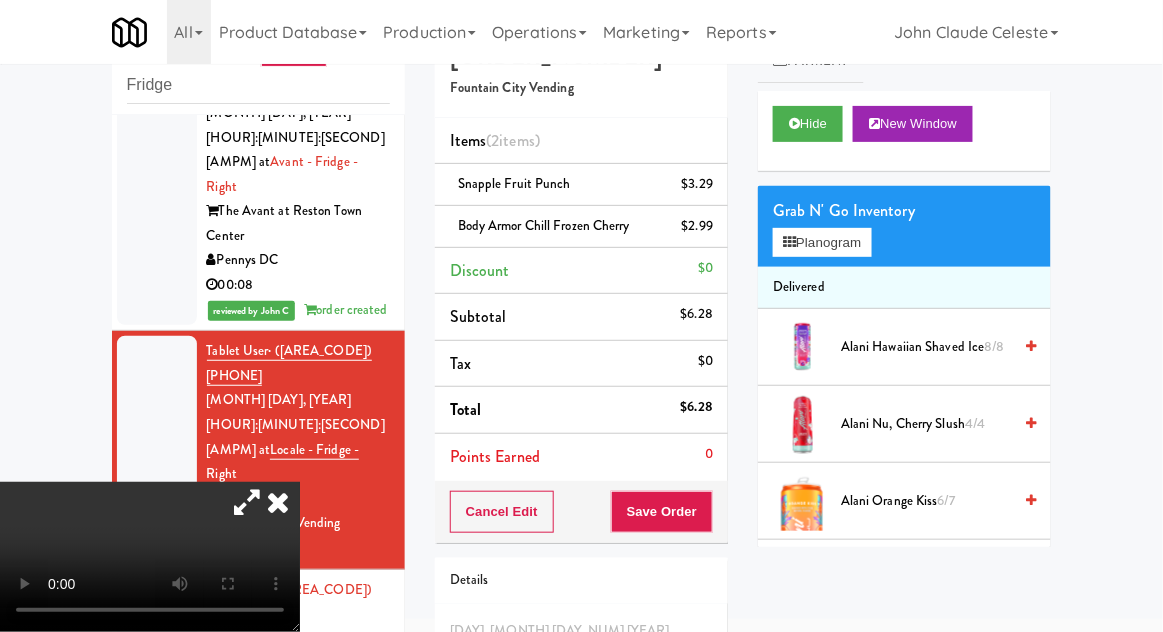 click on "[PRODUCT_NAME]  [PRICE]" at bounding box center (581, 184) 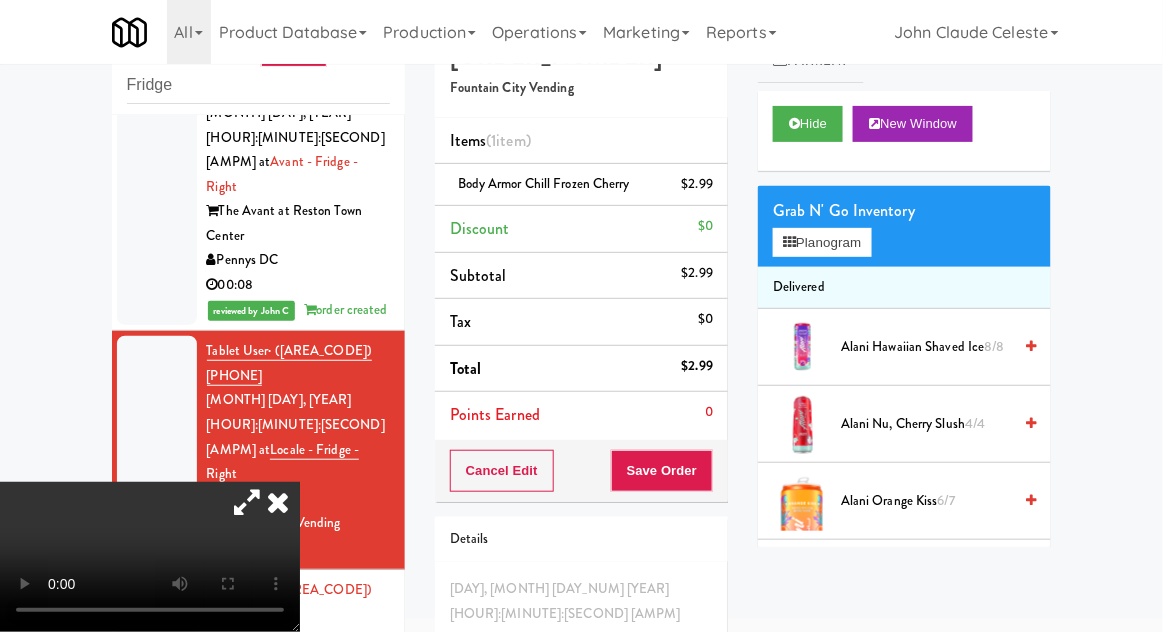 click at bounding box center [247, 502] 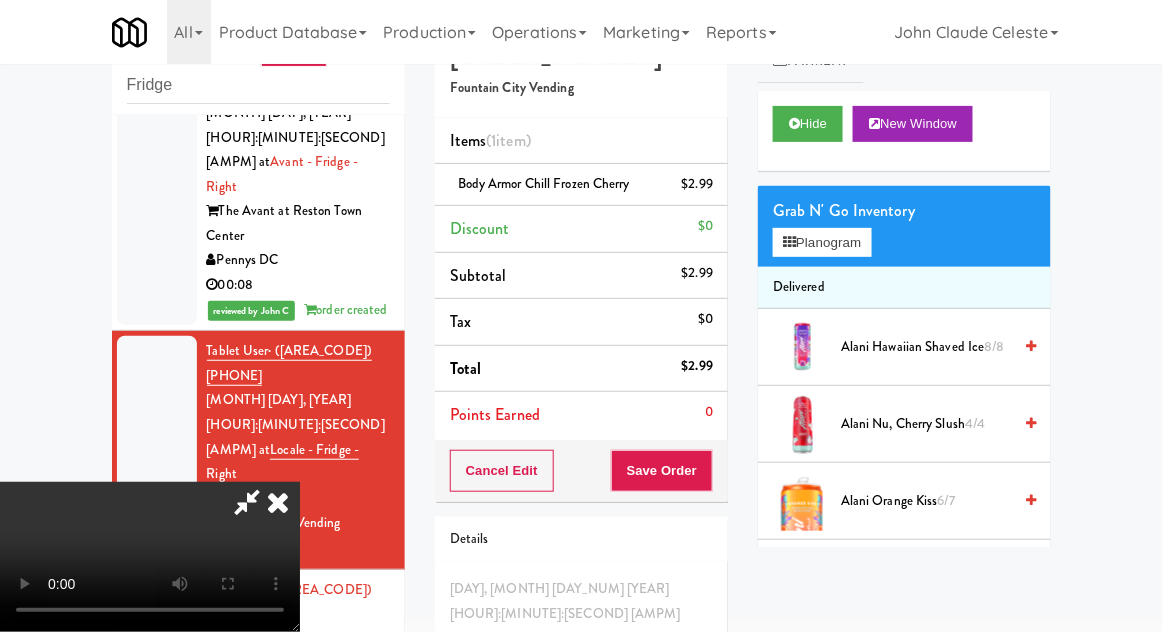 scroll, scrollTop: 73, scrollLeft: 0, axis: vertical 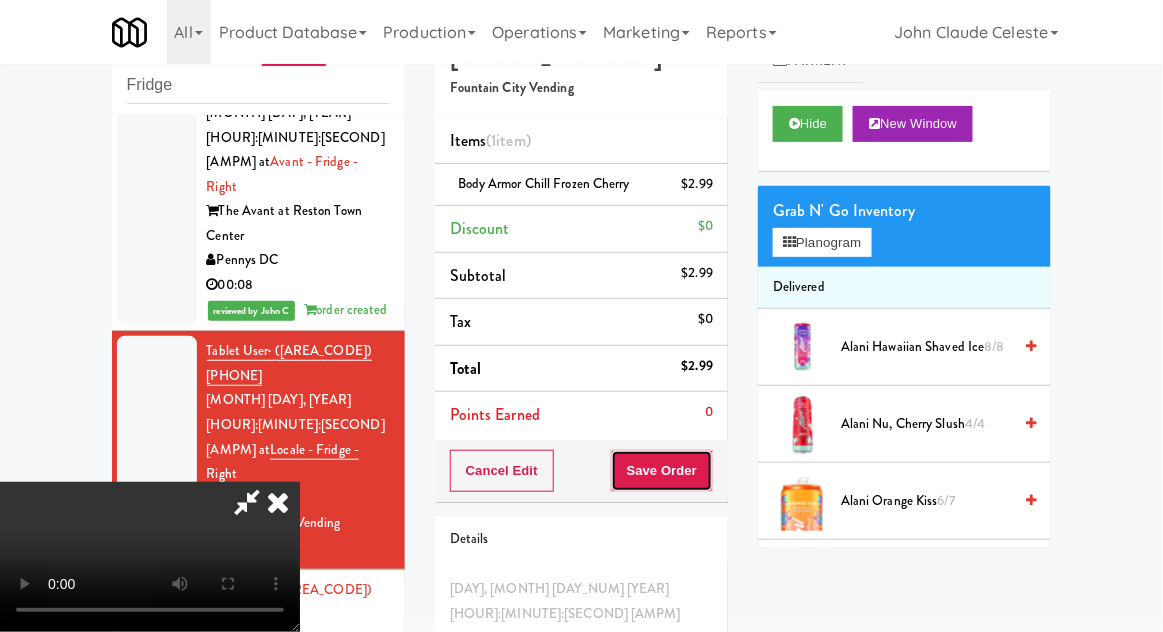 click on "Save Order" at bounding box center [662, 471] 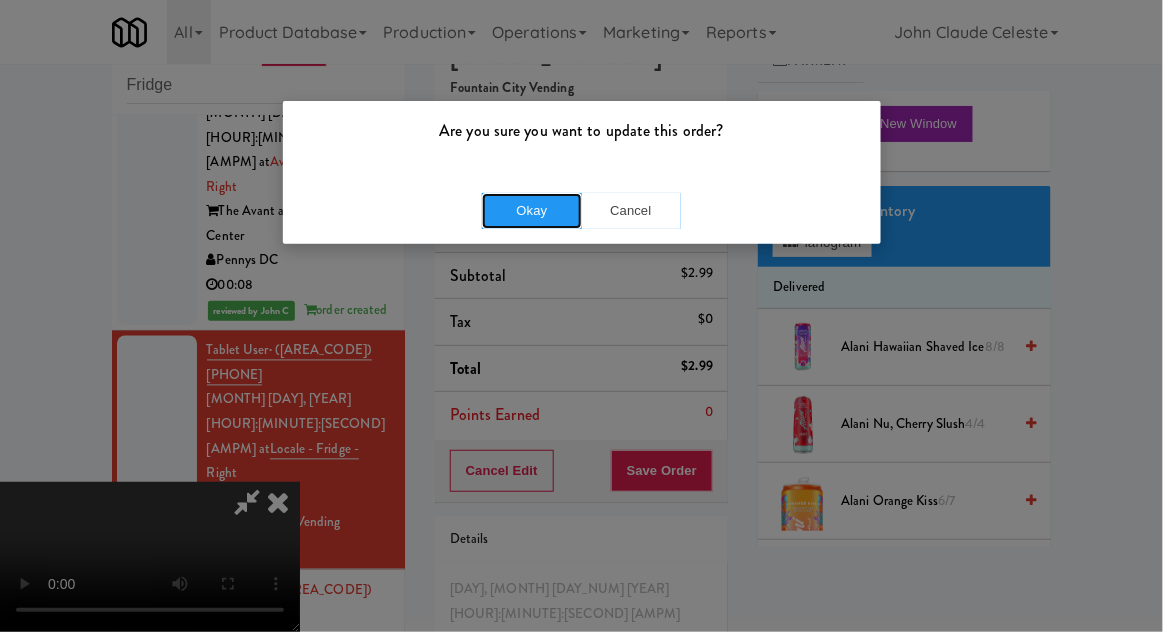 click on "Okay" at bounding box center [532, 211] 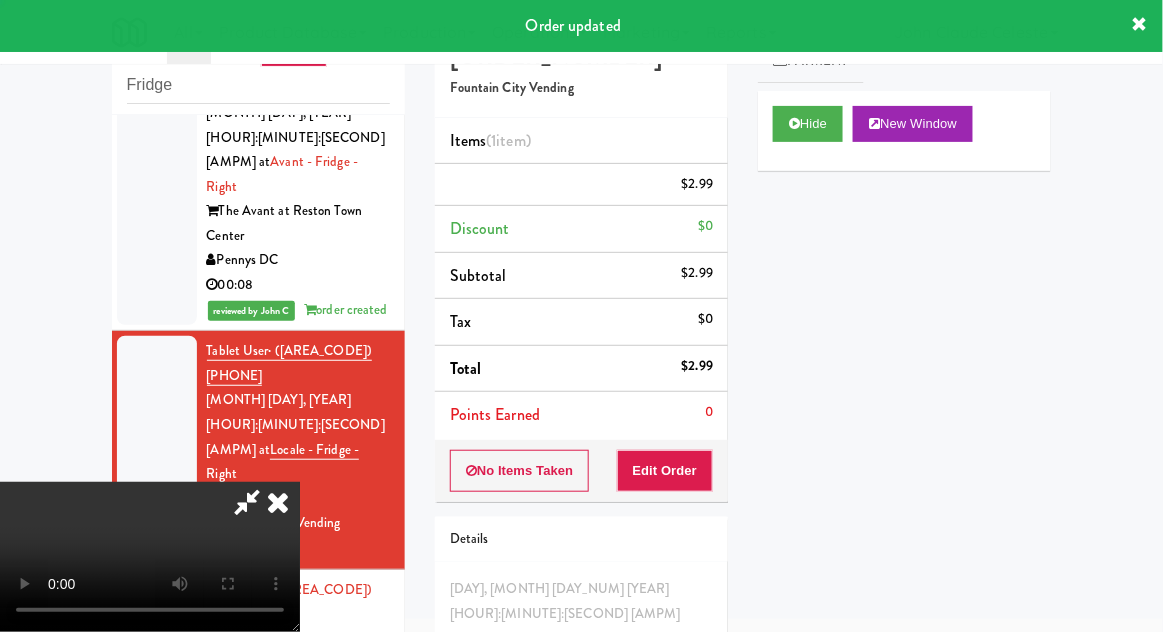 scroll, scrollTop: 0, scrollLeft: 0, axis: both 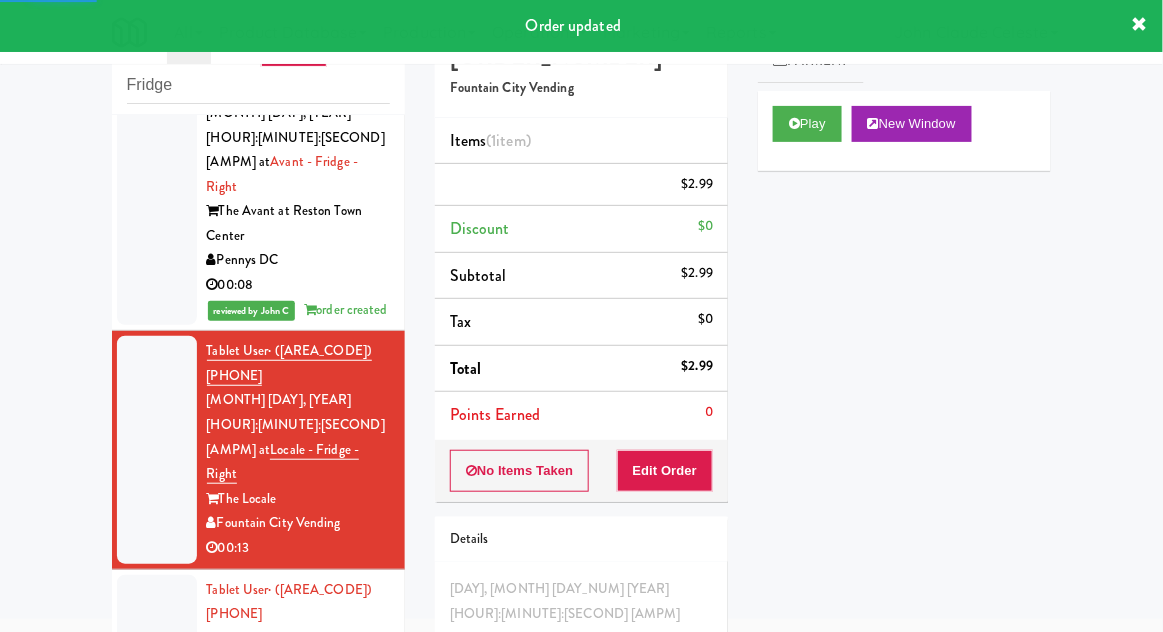 click at bounding box center (157, 688) 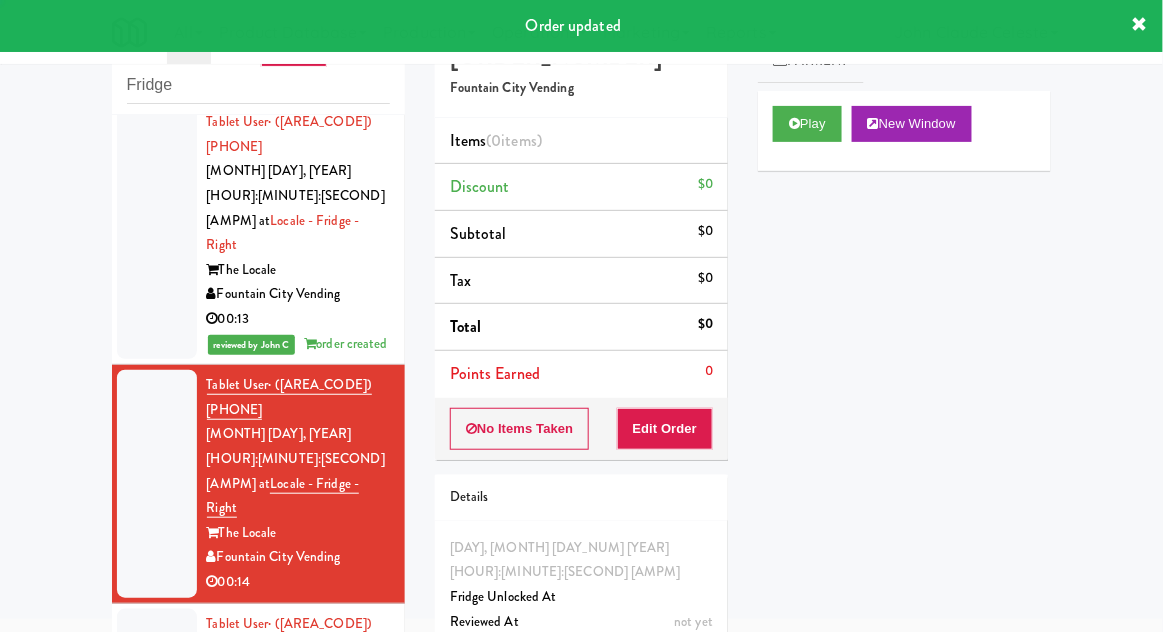scroll, scrollTop: 1081, scrollLeft: 0, axis: vertical 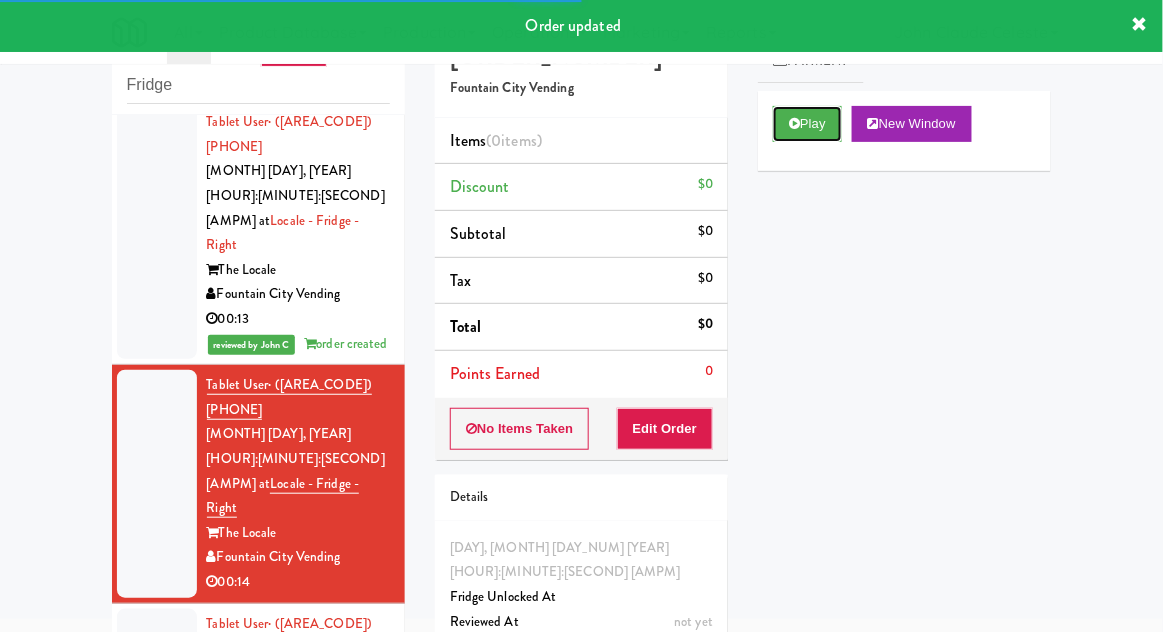 click on "Play" at bounding box center [807, 124] 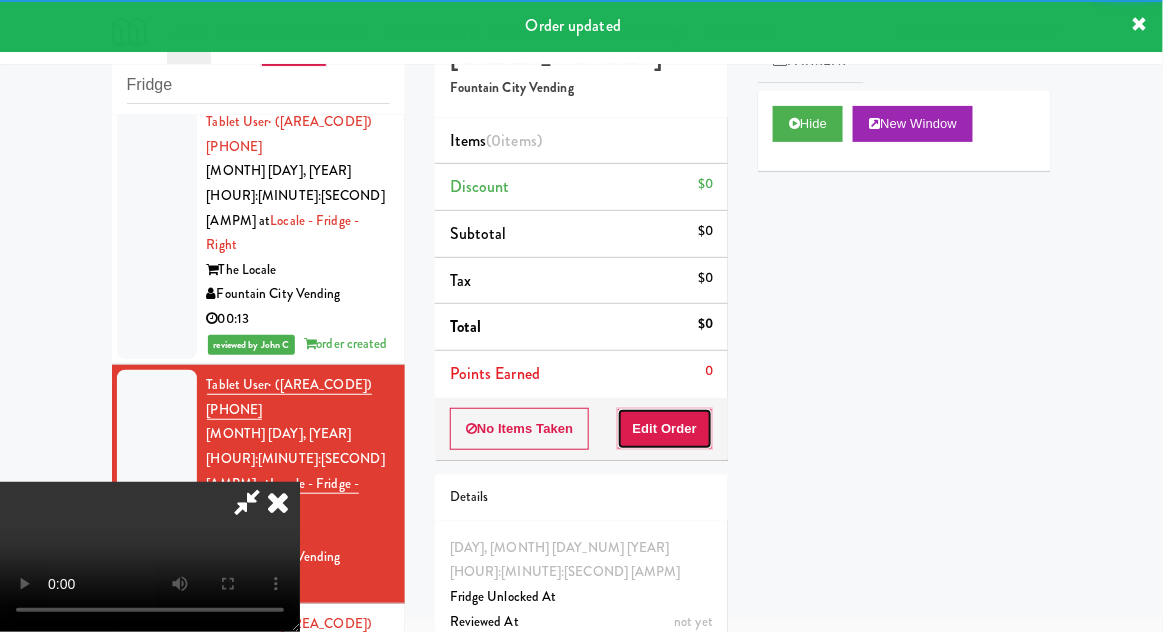 click on "Edit Order" at bounding box center (665, 429) 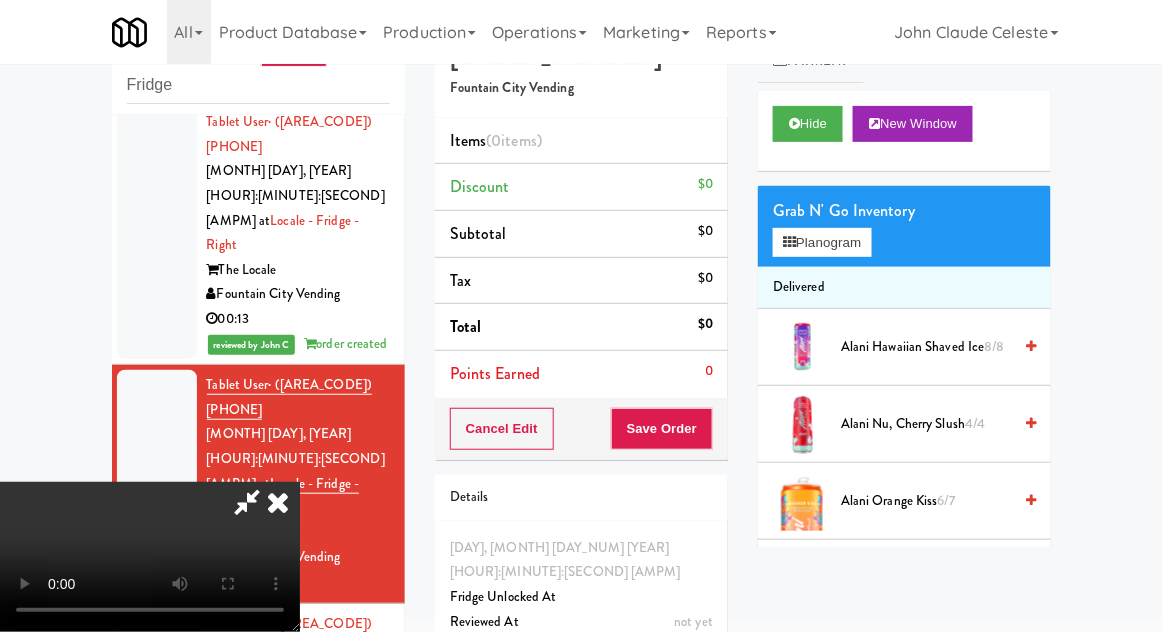 scroll, scrollTop: 73, scrollLeft: 0, axis: vertical 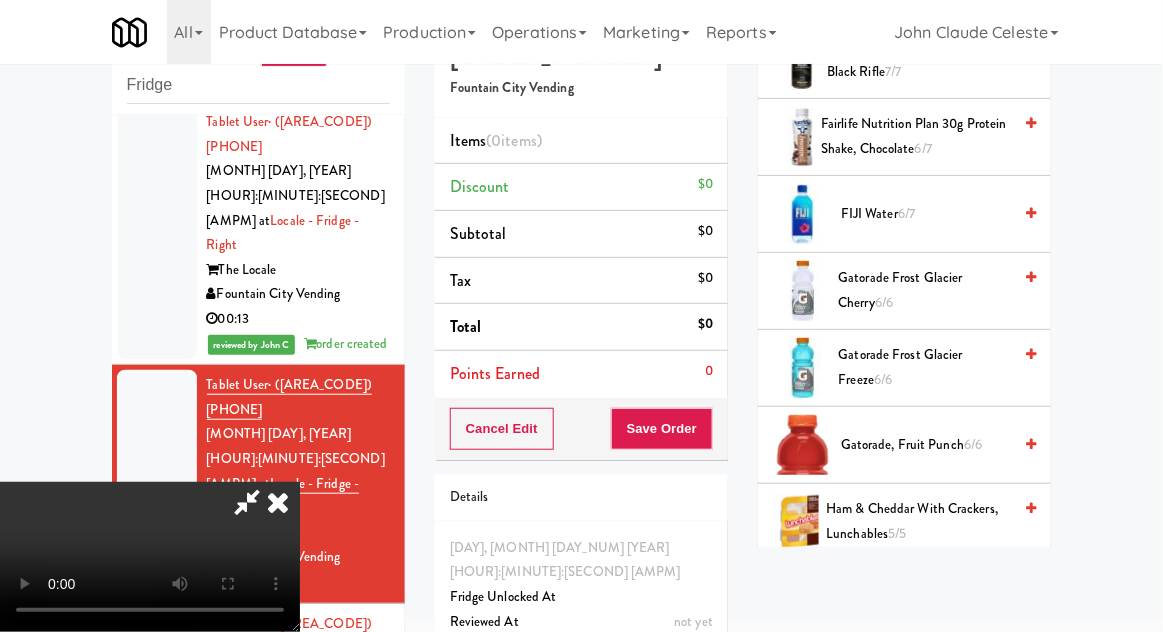 click on "[PRODUCT_NAME] [NUMBER]" at bounding box center [925, 290] 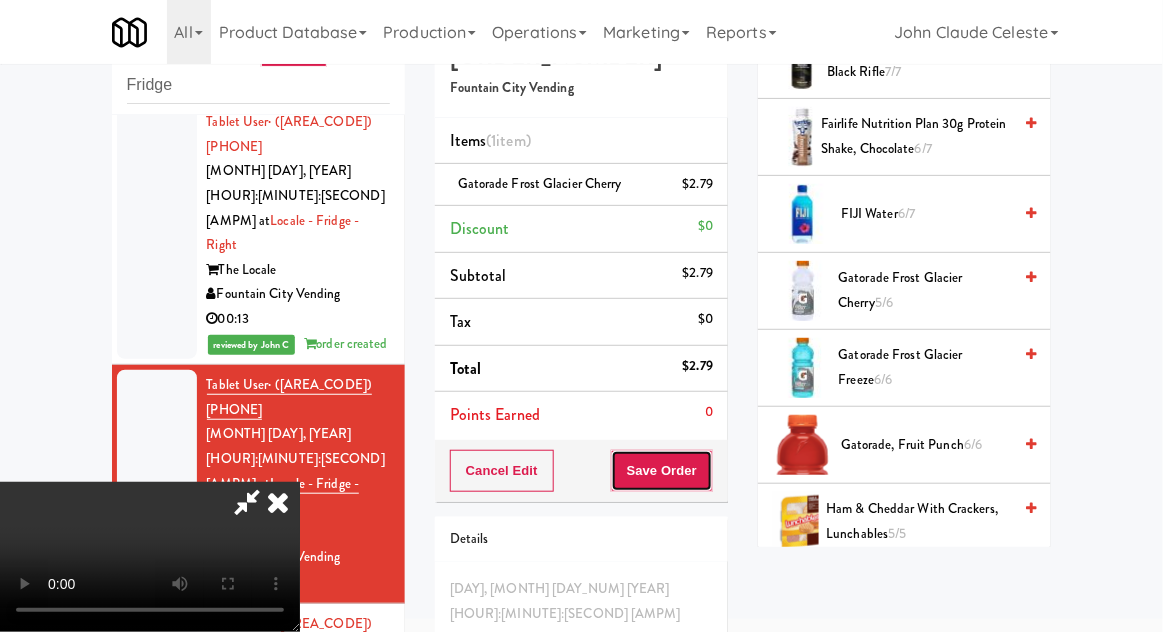 click on "Save Order" at bounding box center (662, 471) 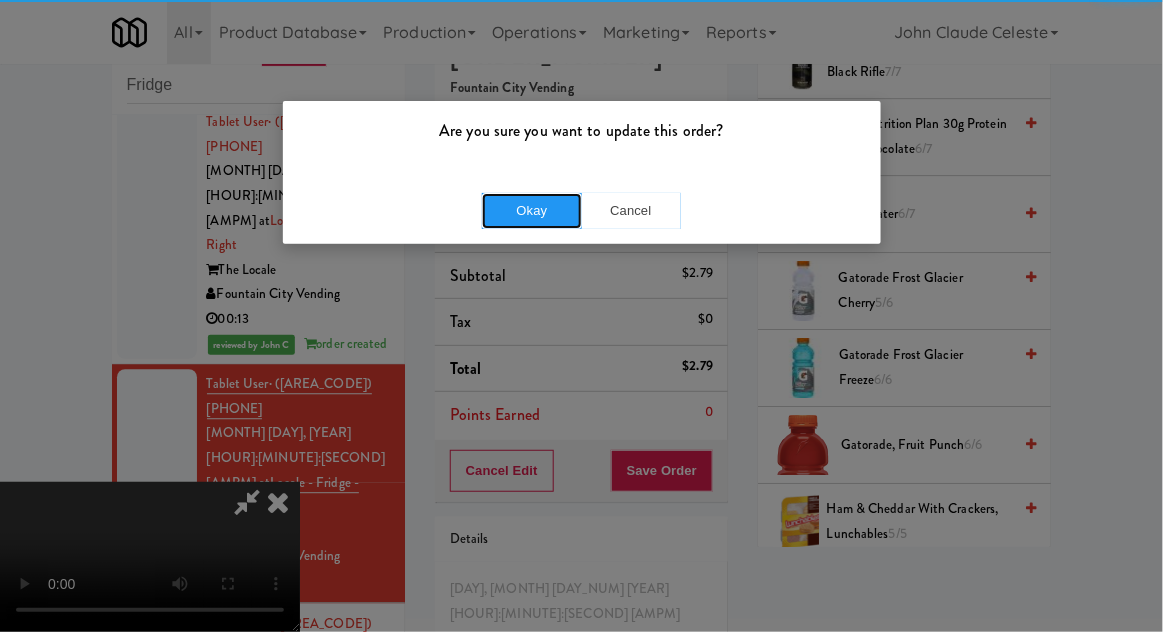 click on "Okay" at bounding box center (532, 211) 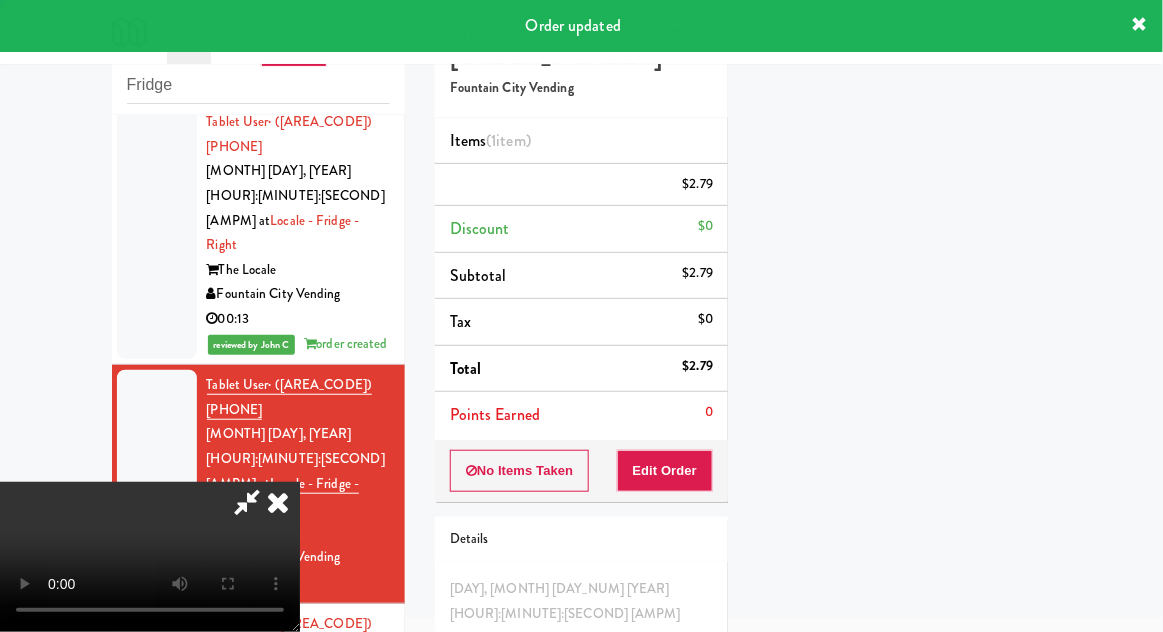 scroll, scrollTop: 197, scrollLeft: 0, axis: vertical 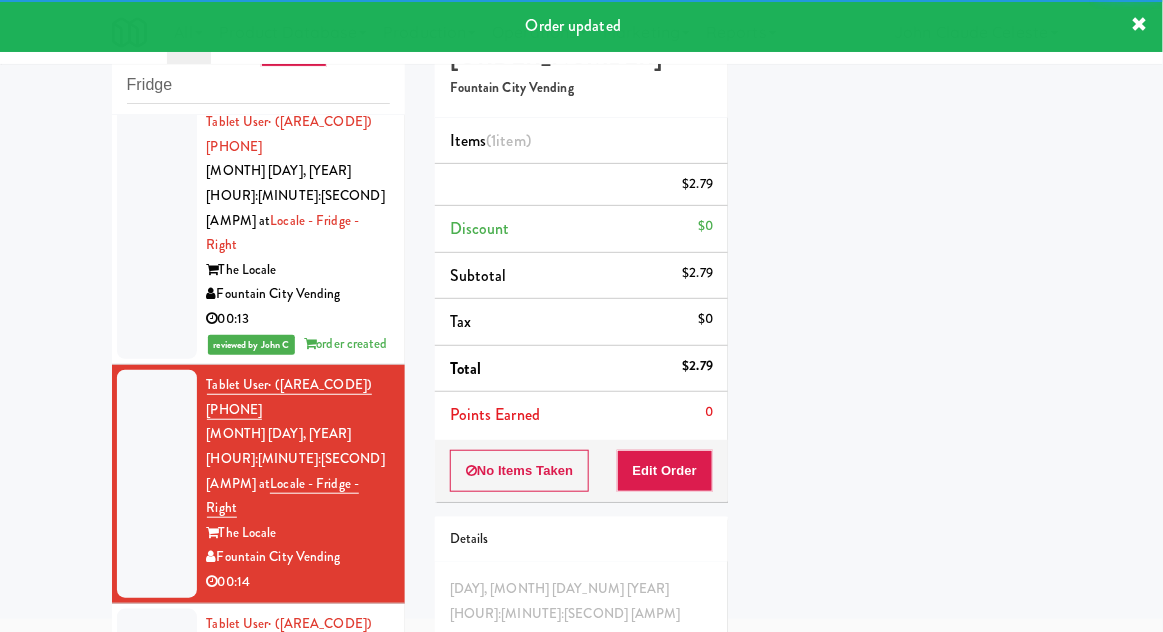 click at bounding box center [157, 698] 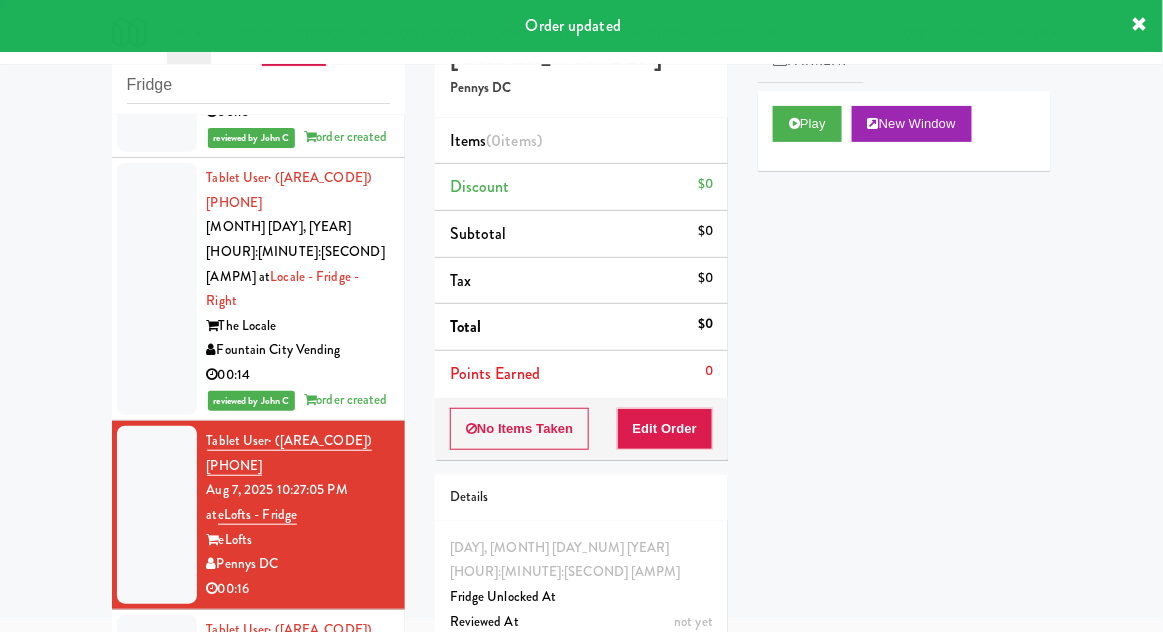 scroll, scrollTop: 1355, scrollLeft: 0, axis: vertical 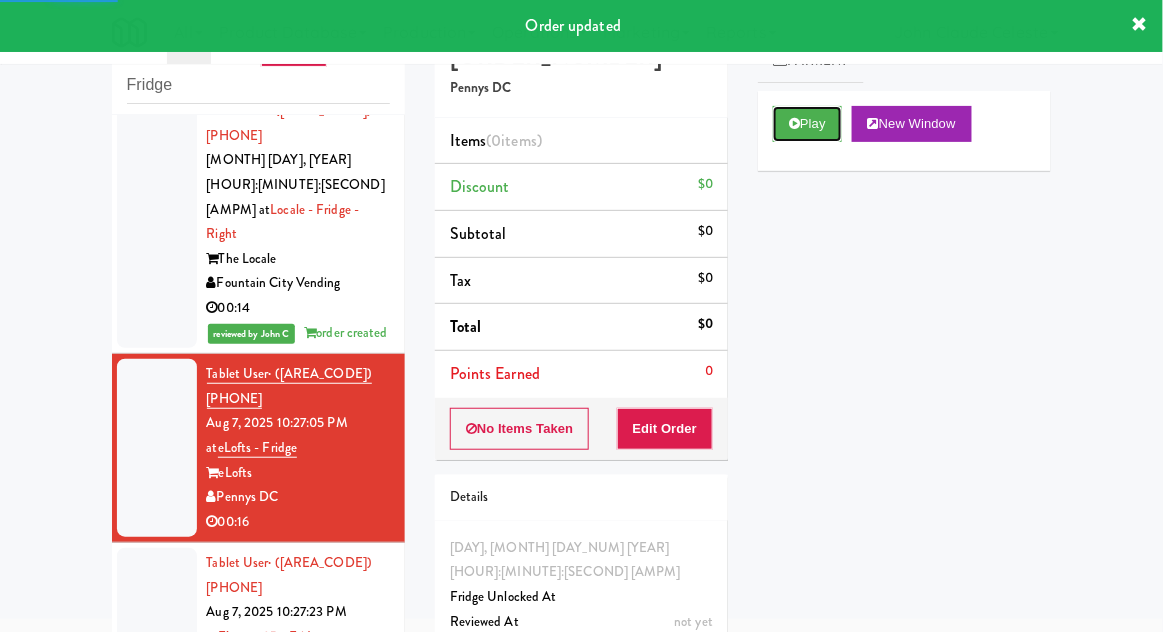 click on "Play" at bounding box center [807, 124] 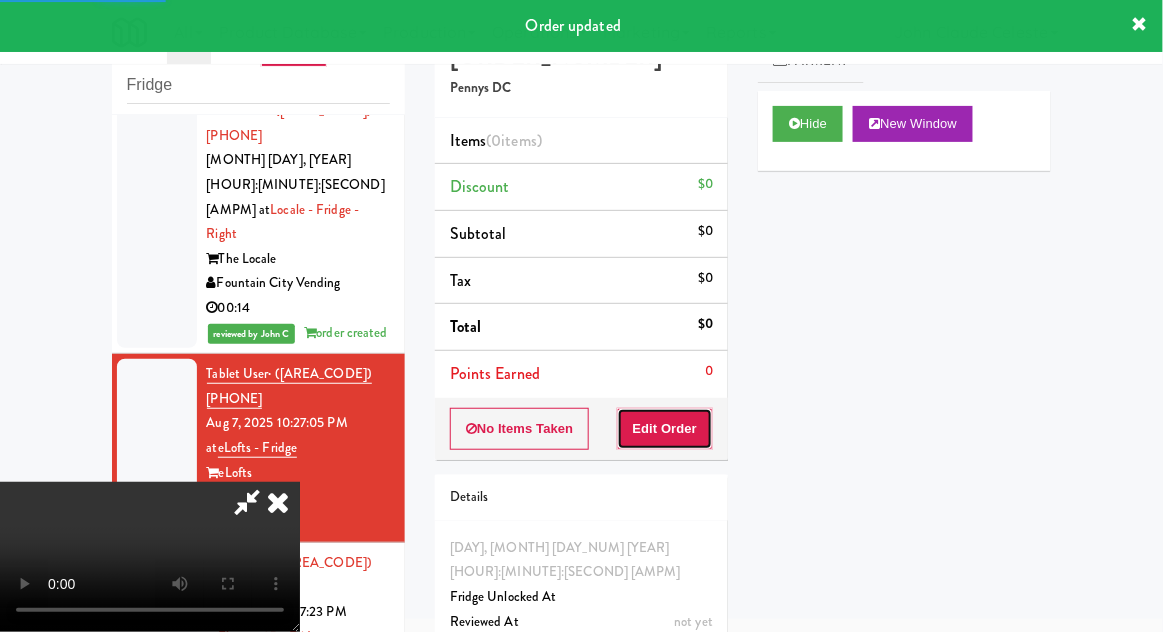 click on "Edit Order" at bounding box center [665, 429] 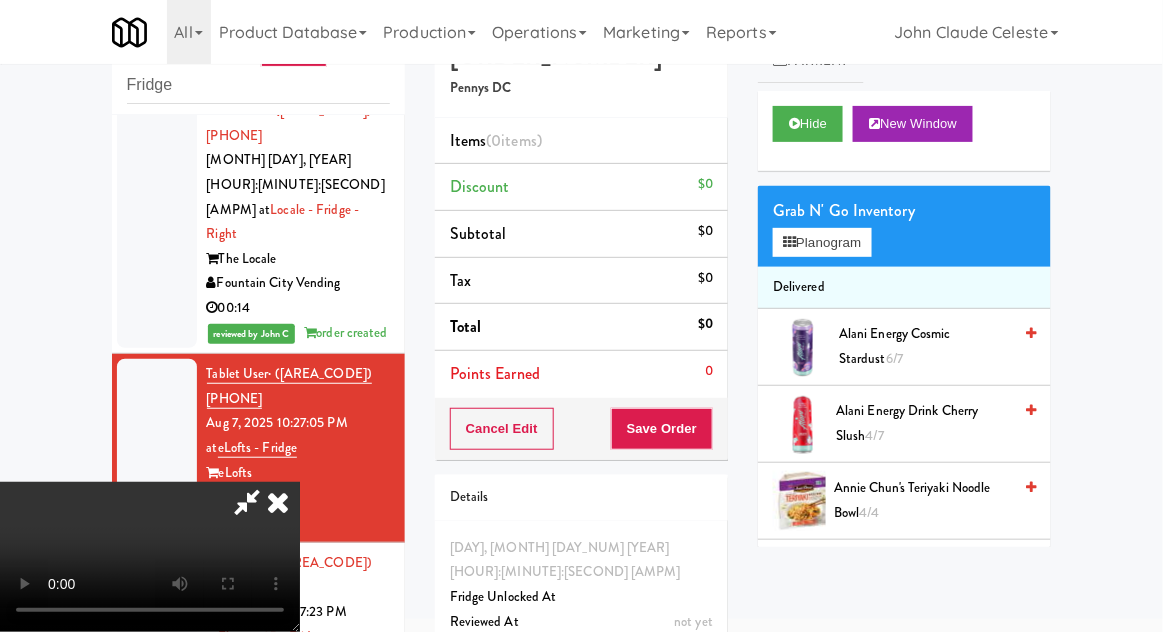 scroll, scrollTop: 73, scrollLeft: 0, axis: vertical 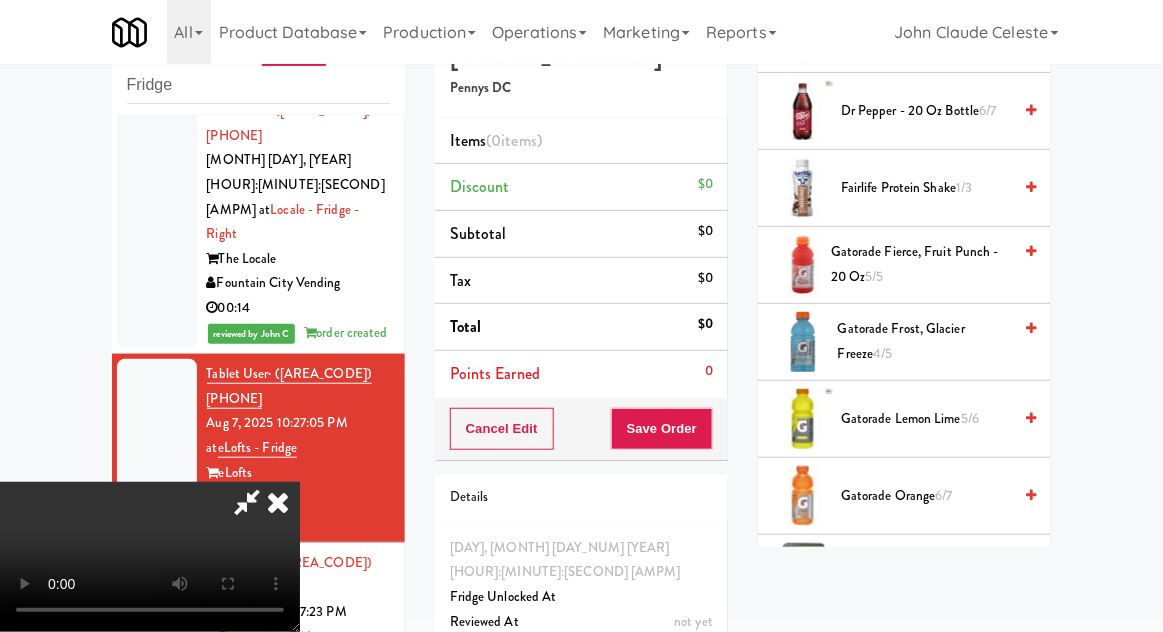 click on "[PRODUCT_NAME] [NUMBER]" at bounding box center [926, 496] 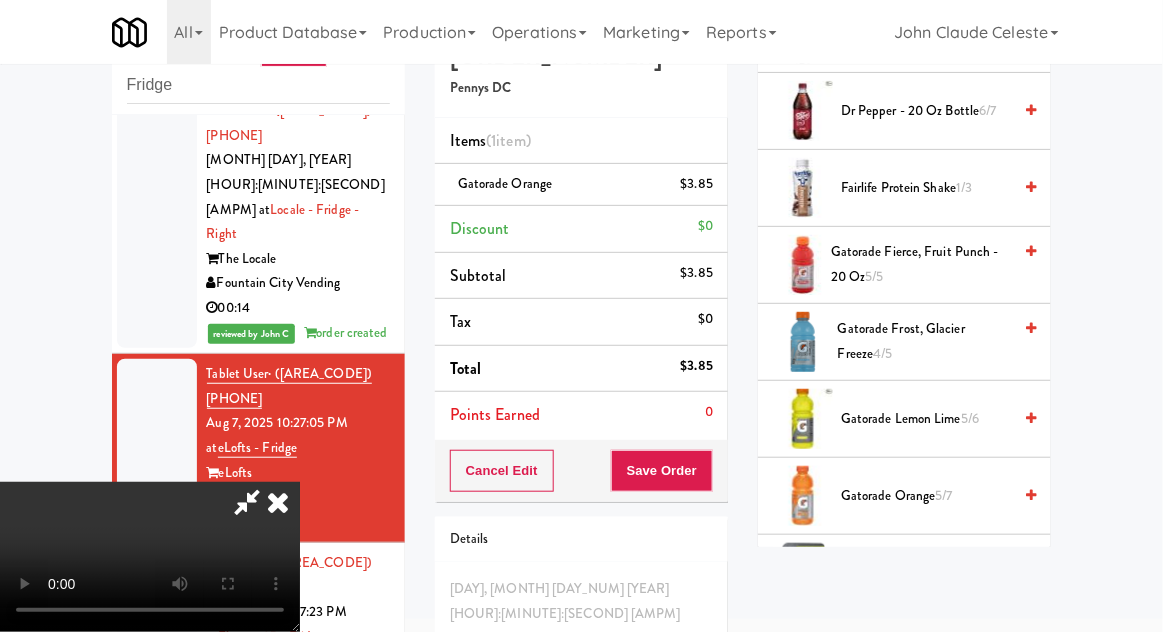 scroll, scrollTop: 73, scrollLeft: 0, axis: vertical 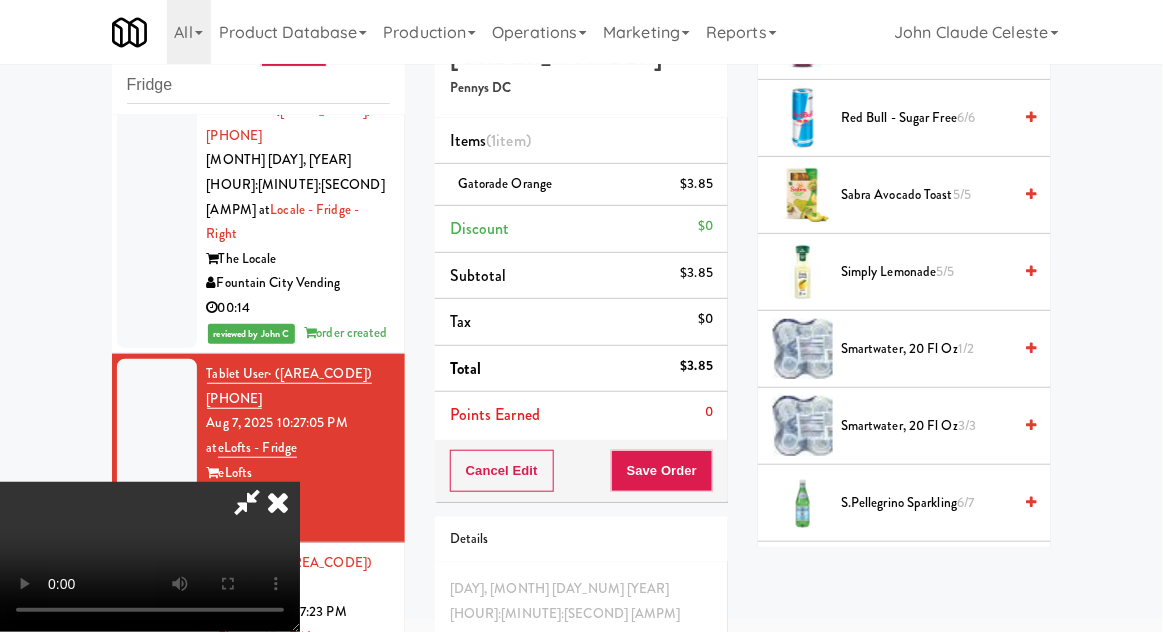 click on "smartwater, 20 fl oz  3/3" at bounding box center (926, 426) 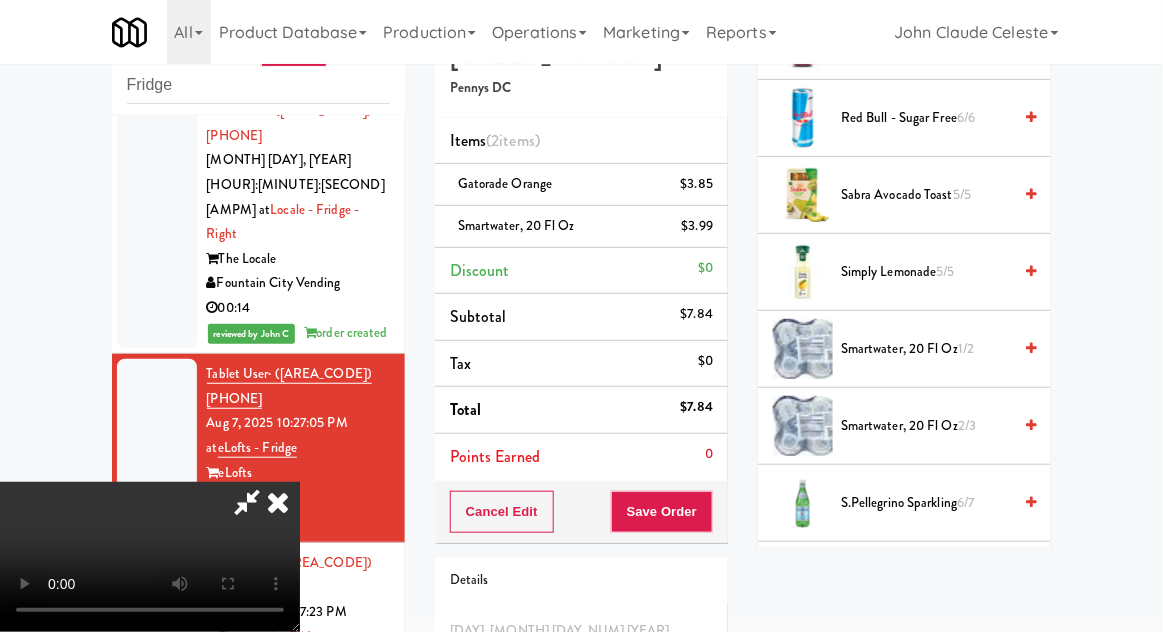 scroll, scrollTop: 91, scrollLeft: 0, axis: vertical 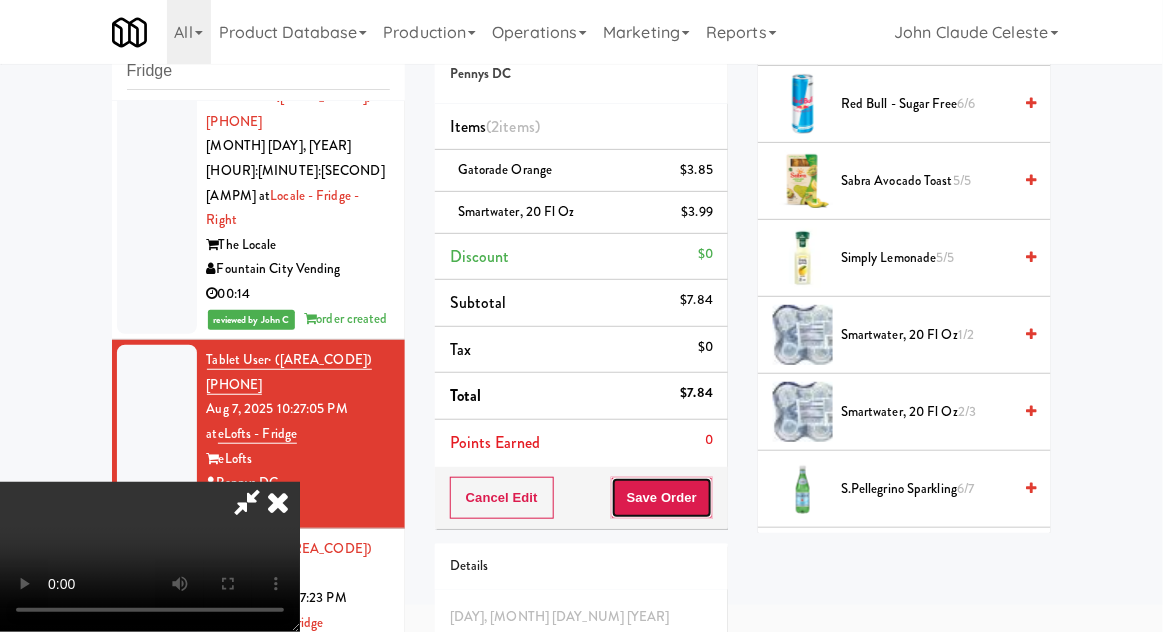 click on "Save Order" at bounding box center [662, 498] 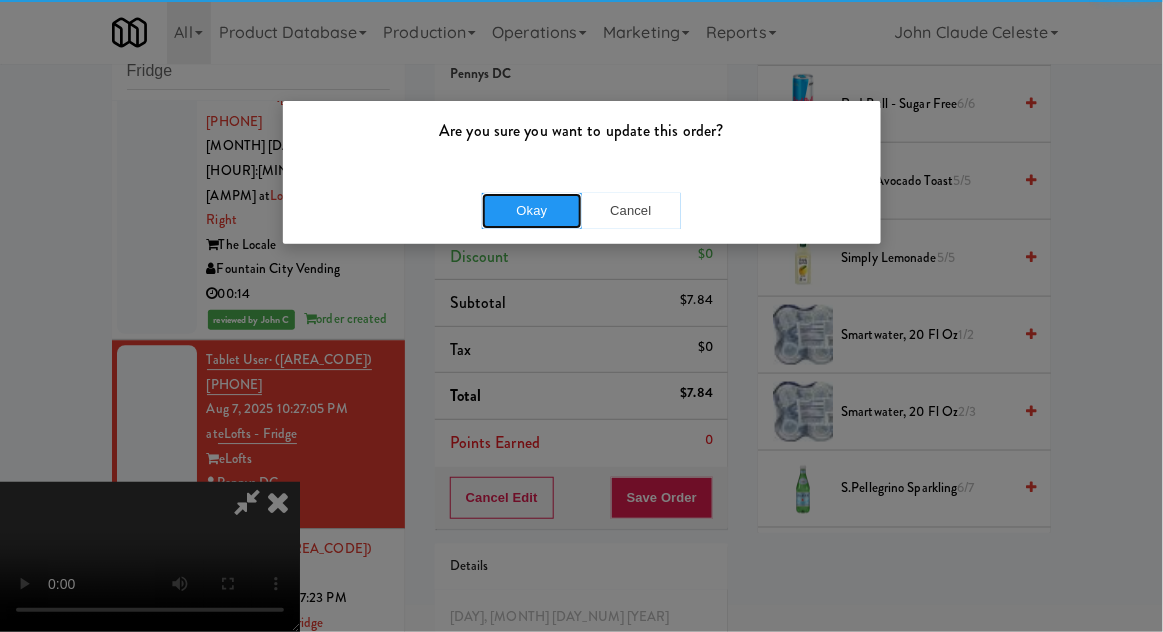 click on "Okay" at bounding box center (532, 211) 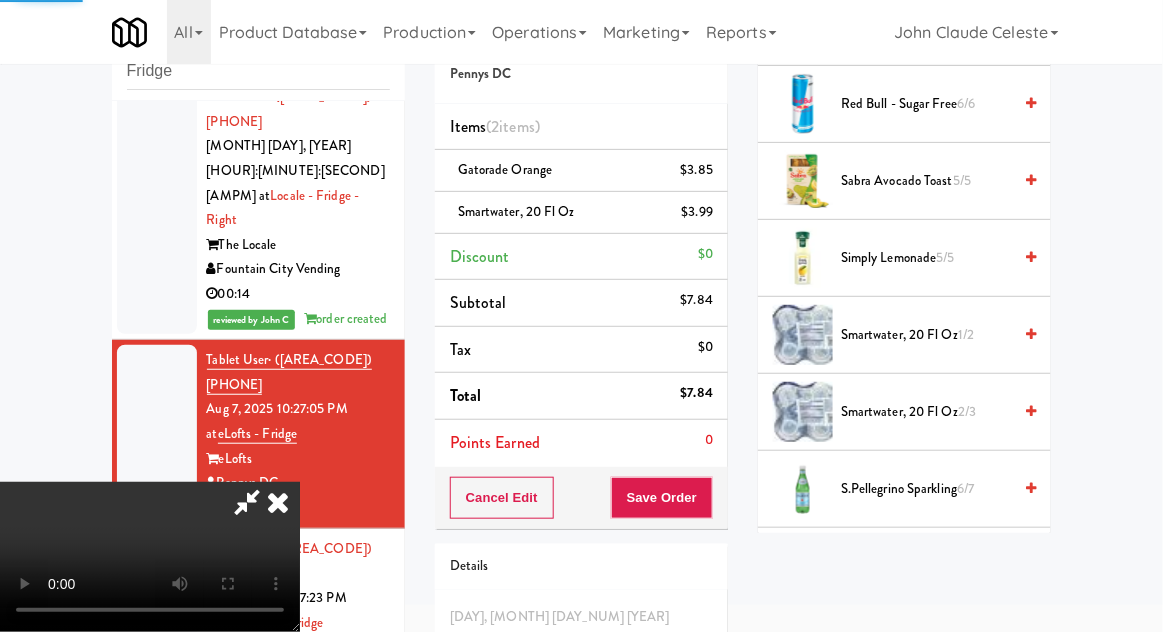 scroll, scrollTop: 197, scrollLeft: 0, axis: vertical 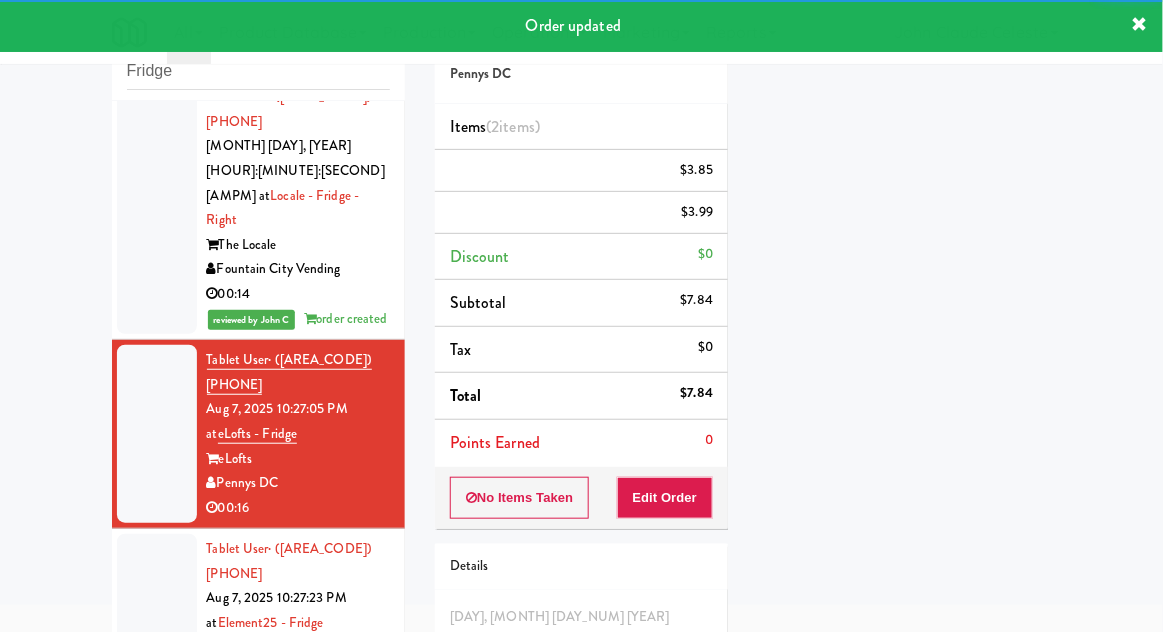 click at bounding box center [157, 623] 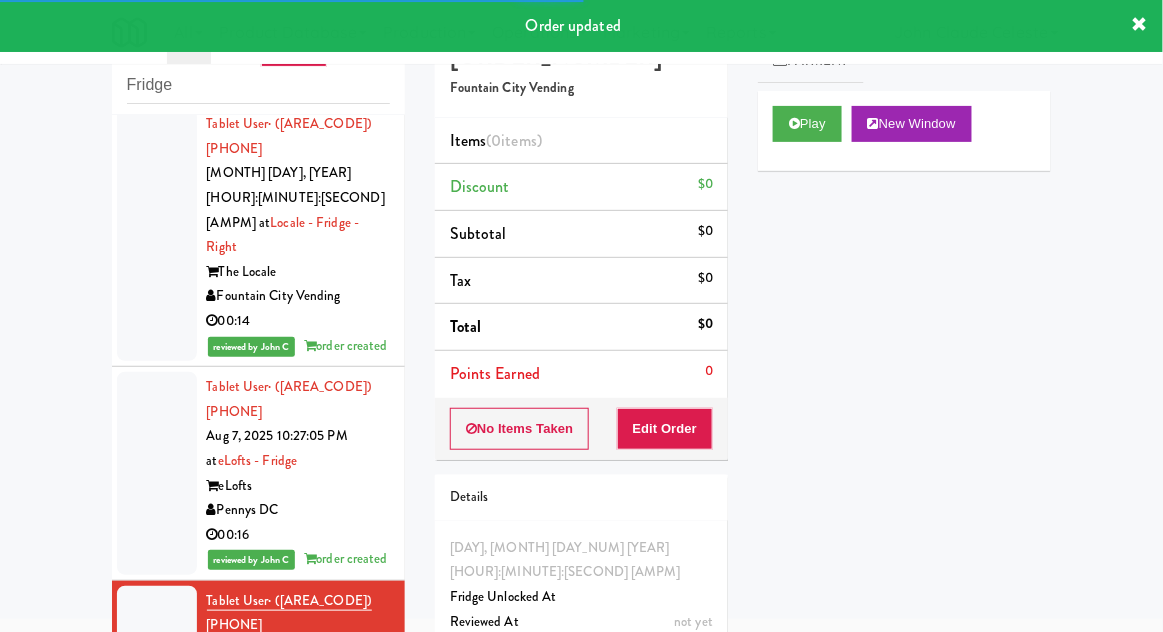 scroll, scrollTop: 1340, scrollLeft: 0, axis: vertical 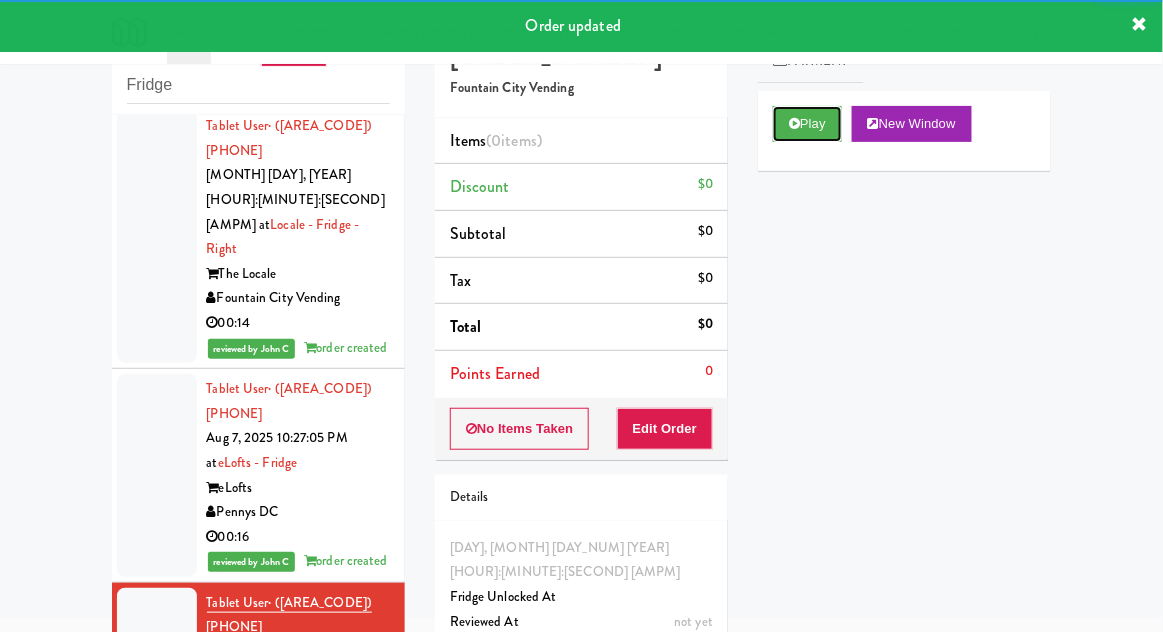 click at bounding box center (794, 123) 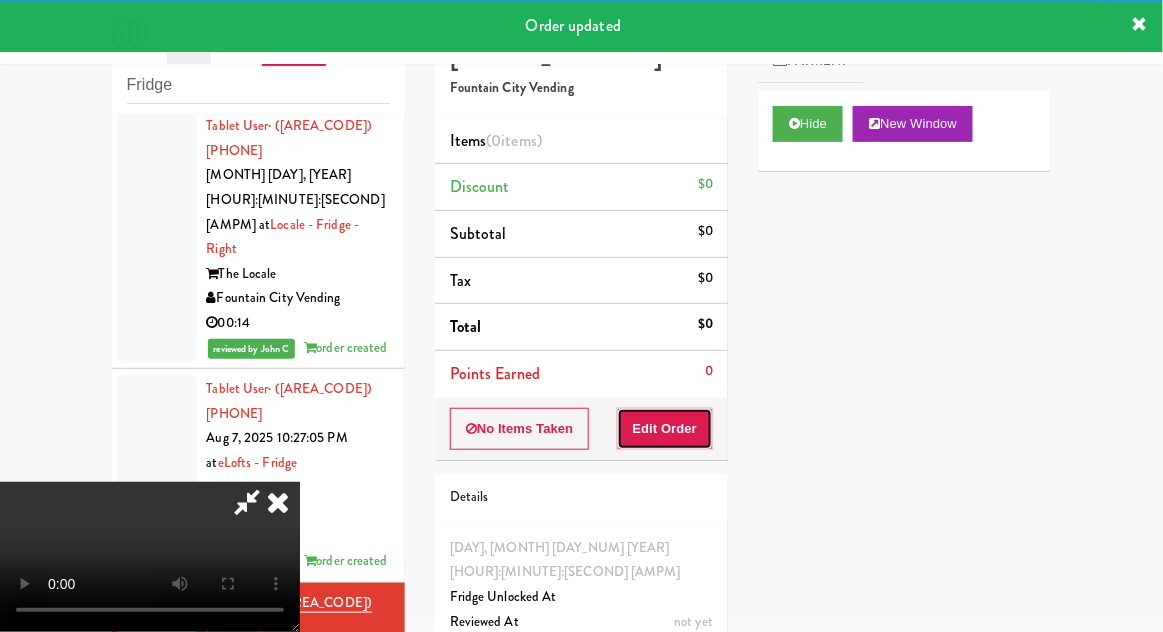 click on "Edit Order" at bounding box center (665, 429) 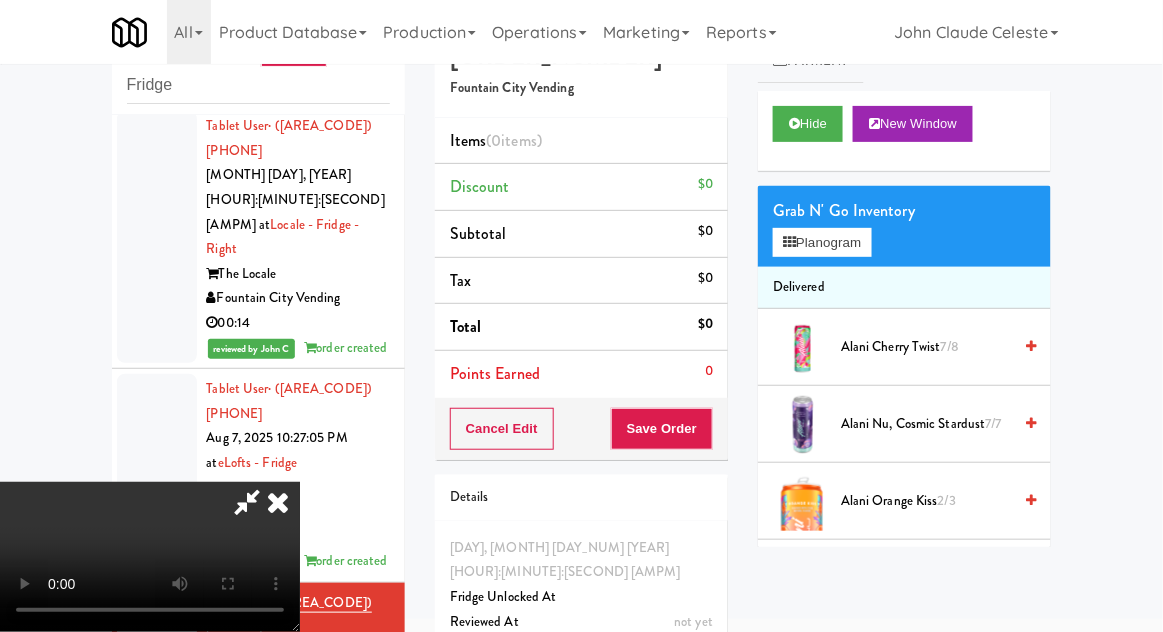 scroll, scrollTop: 73, scrollLeft: 0, axis: vertical 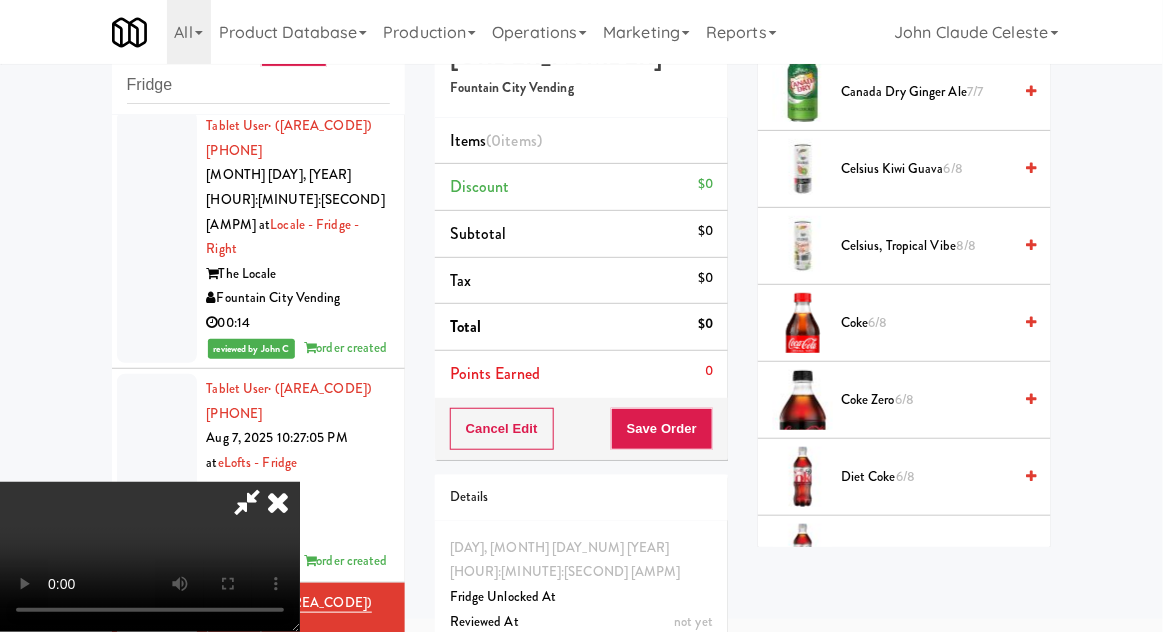 click on "[PRODUCT_NAME] [NUMBER]" at bounding box center (926, 400) 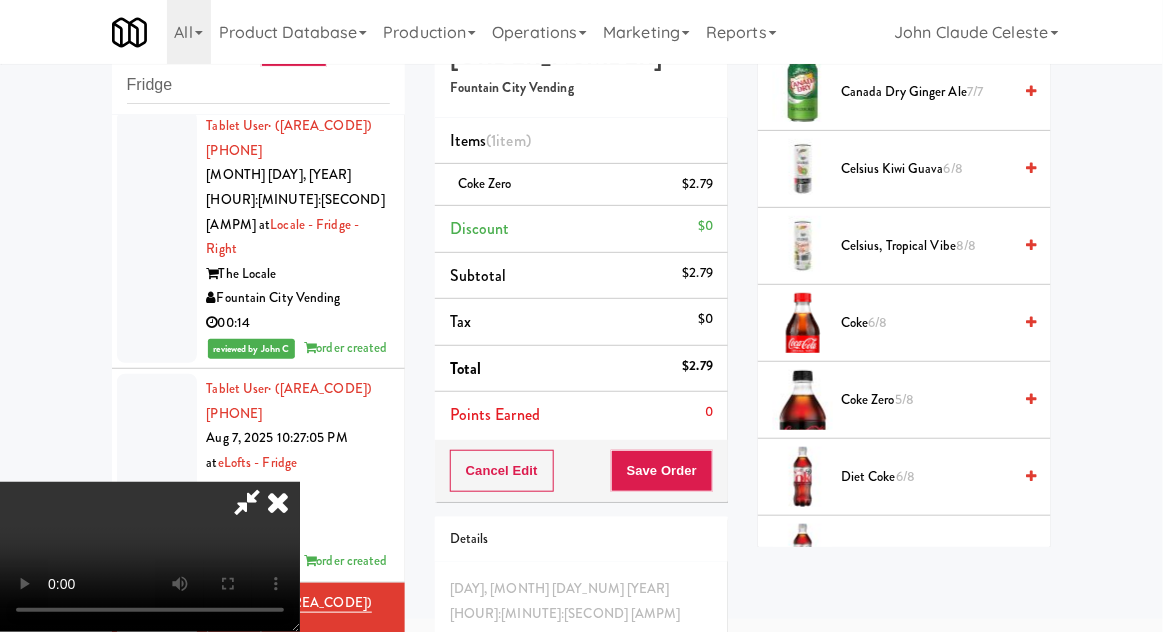 scroll, scrollTop: 73, scrollLeft: 0, axis: vertical 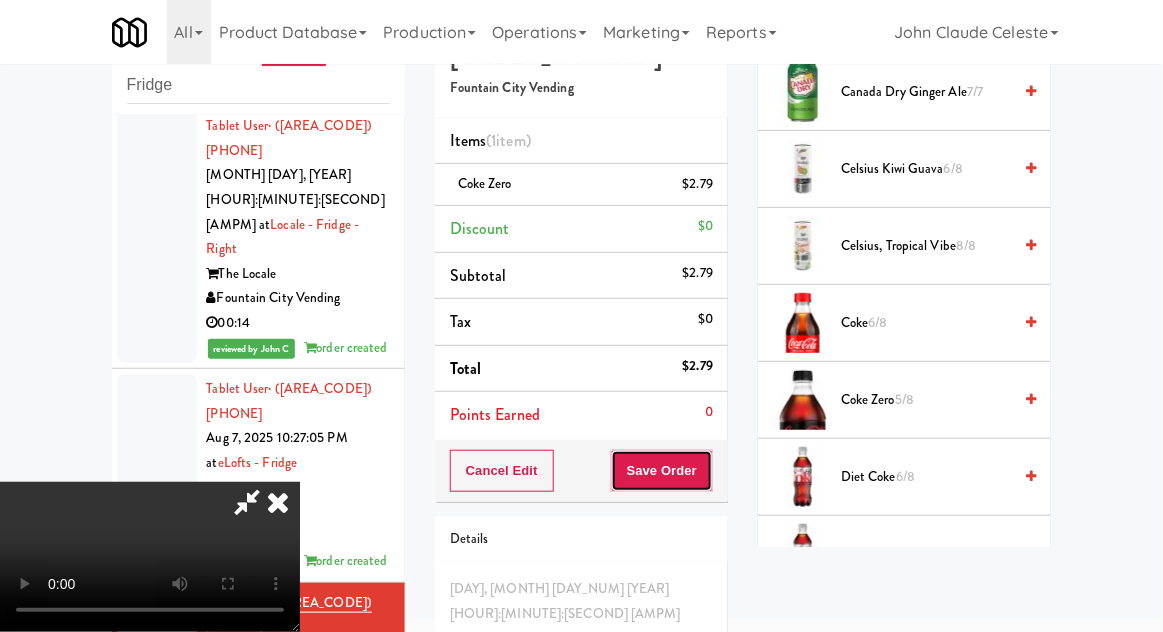 click on "Save Order" at bounding box center [662, 471] 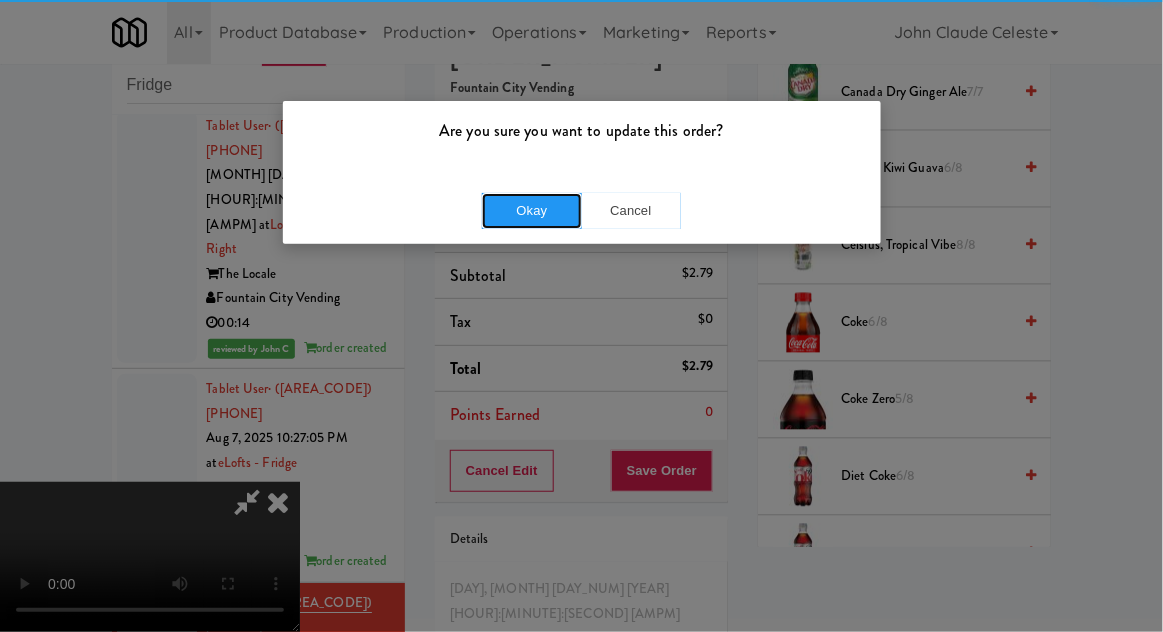 click on "Okay" at bounding box center [532, 211] 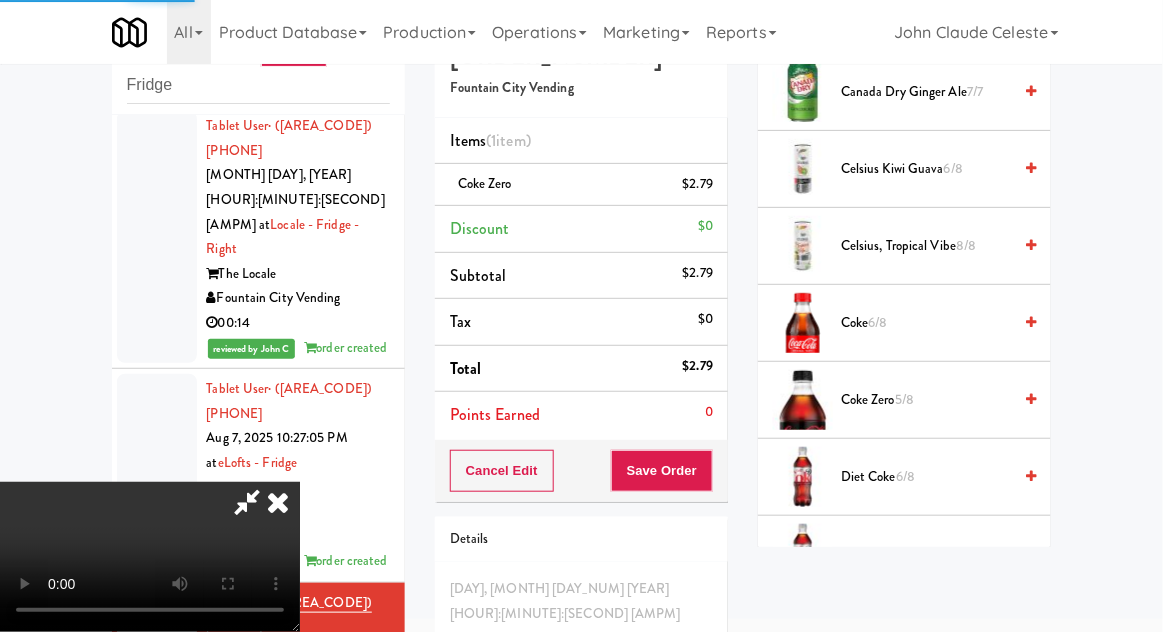 scroll, scrollTop: 197, scrollLeft: 0, axis: vertical 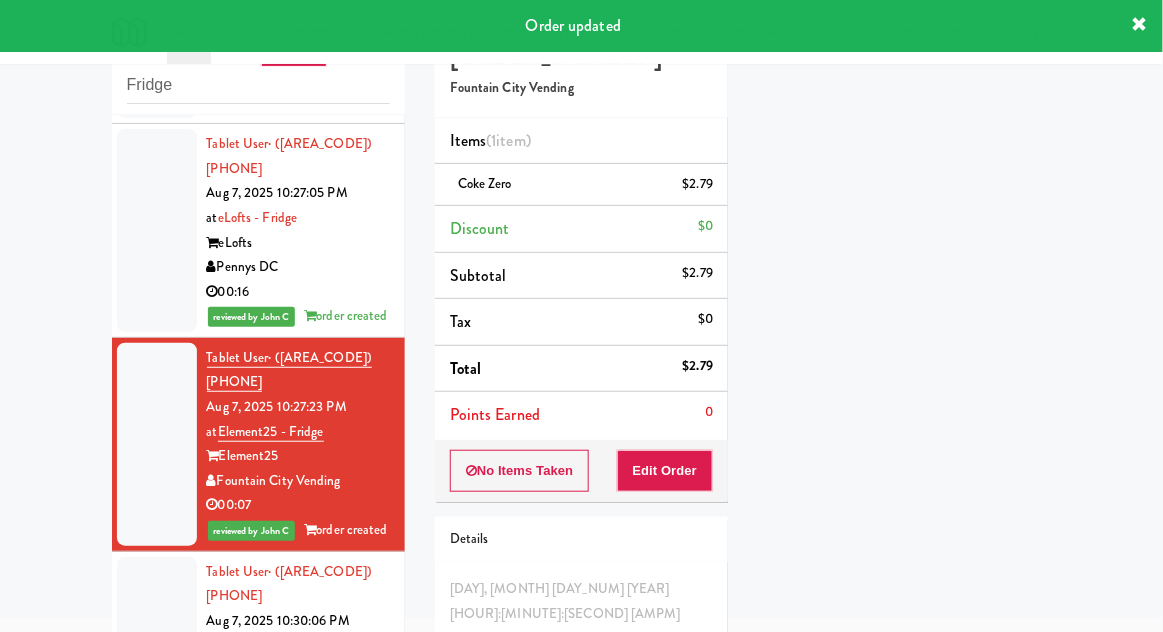 click at bounding box center [157, 646] 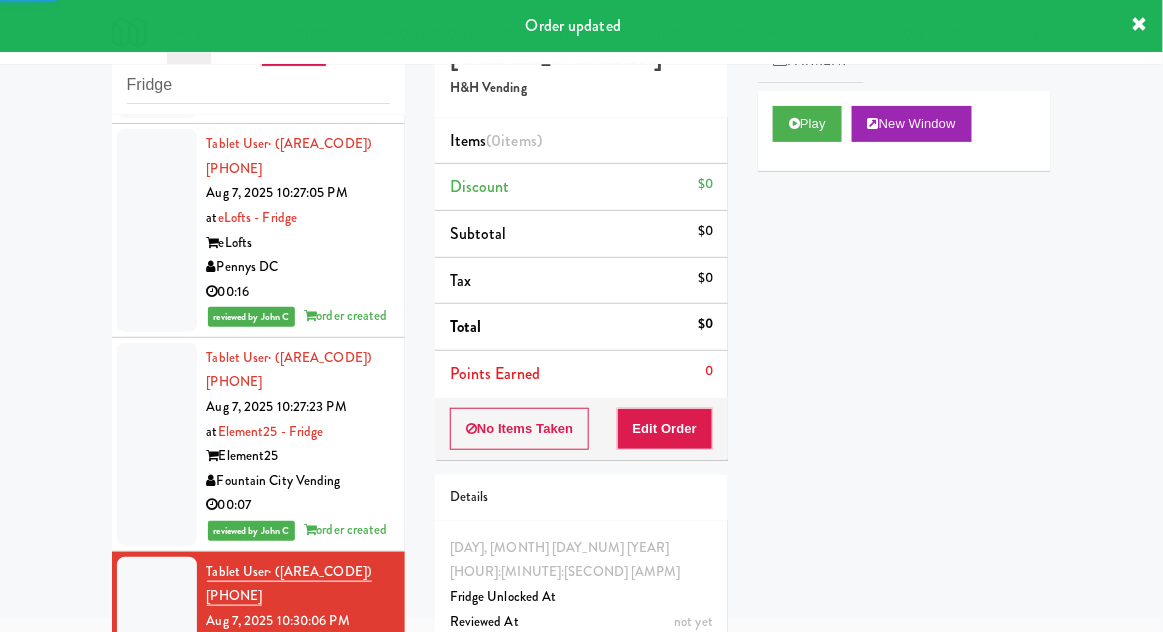 click at bounding box center [157, 835] 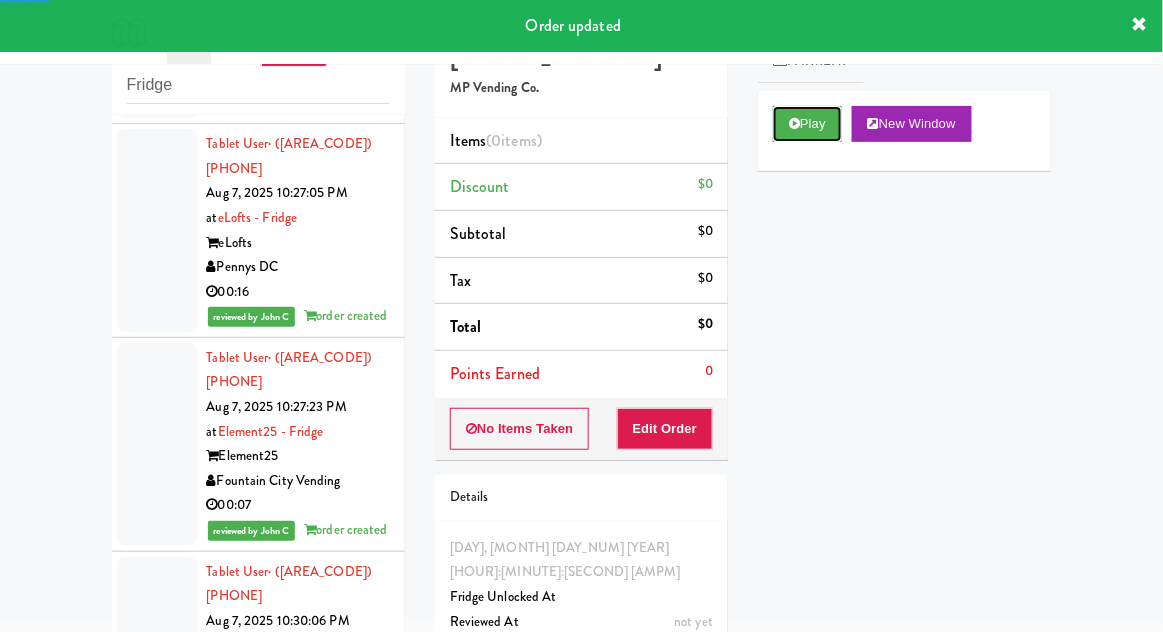 click on "Play" at bounding box center (807, 124) 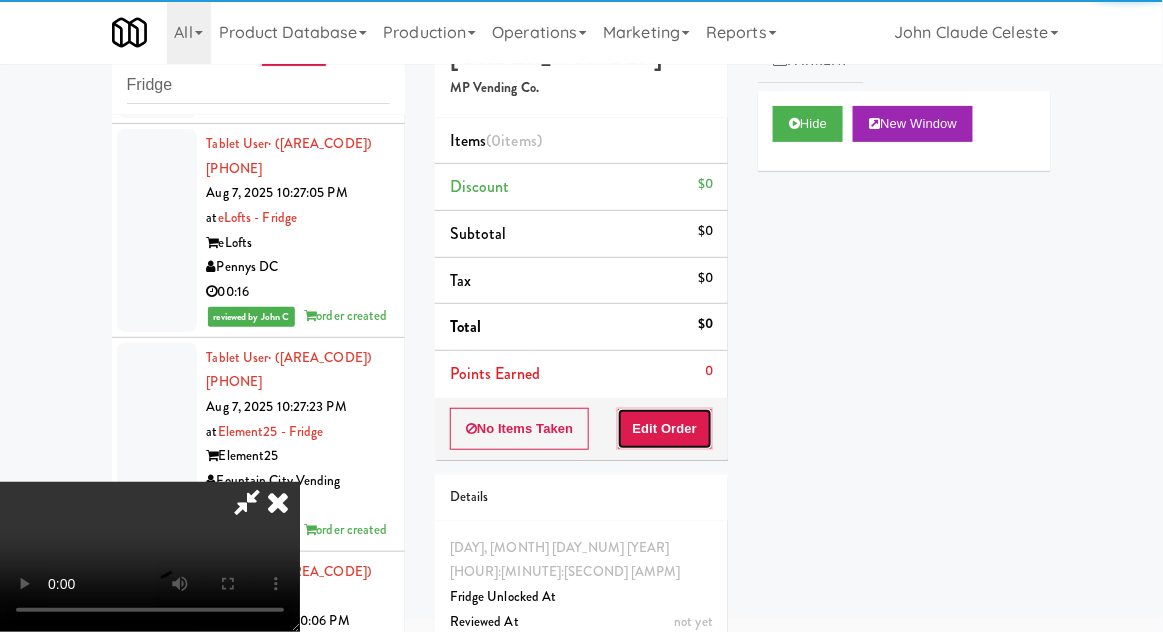 click on "Edit Order" at bounding box center (665, 429) 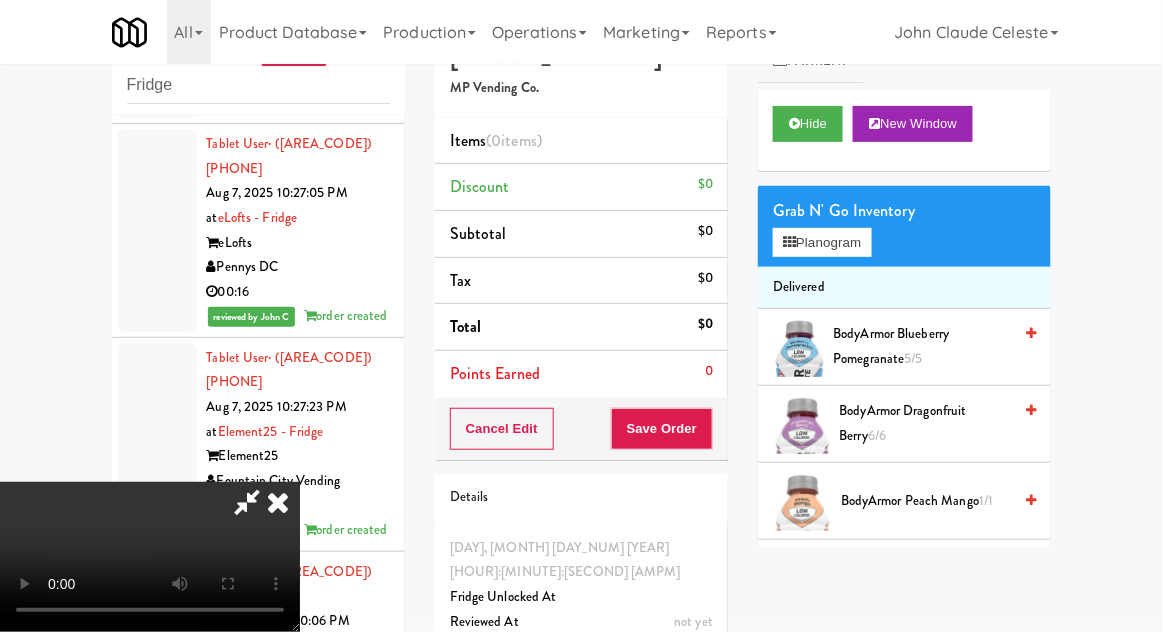type 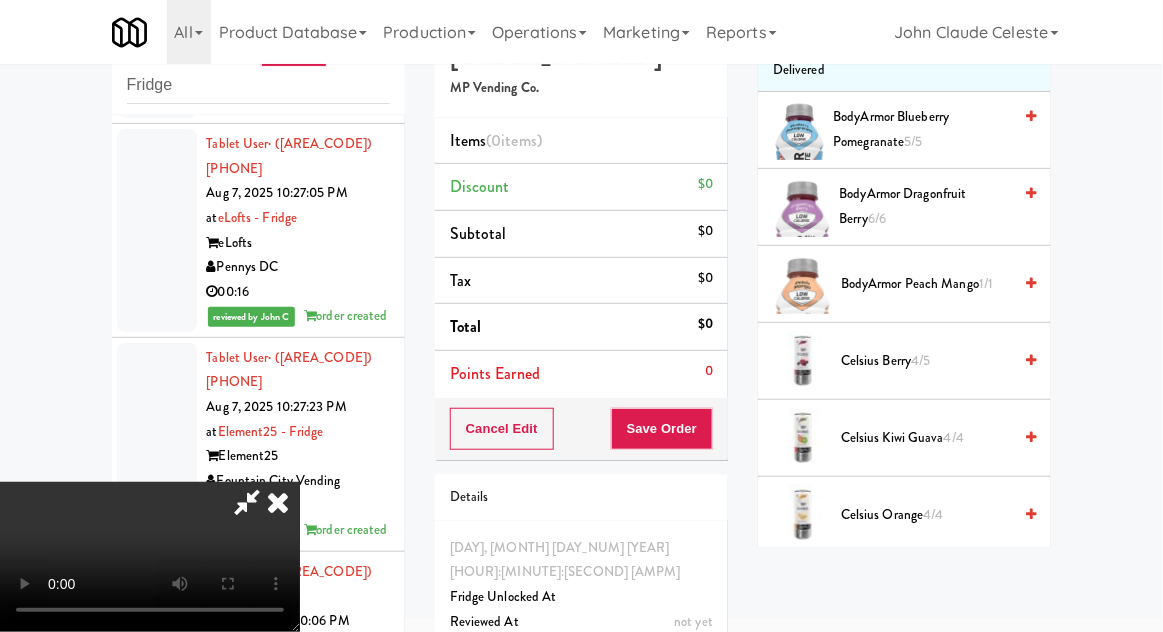 scroll, scrollTop: 213, scrollLeft: 0, axis: vertical 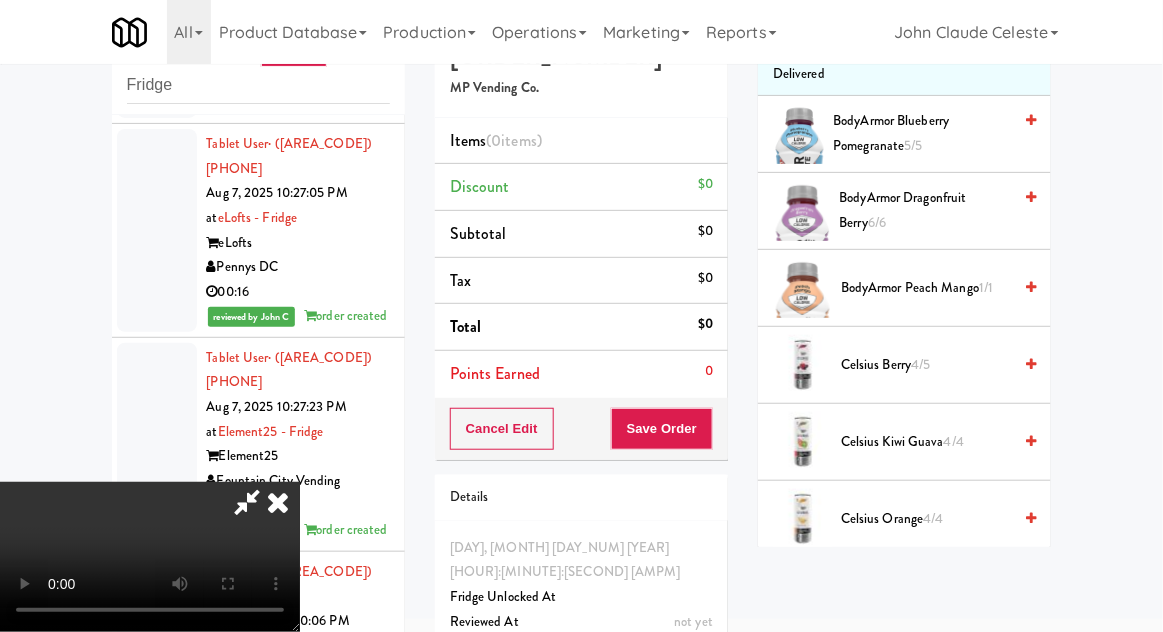 click on "[PRODUCT_NAME] [NUMBER]" at bounding box center (926, 288) 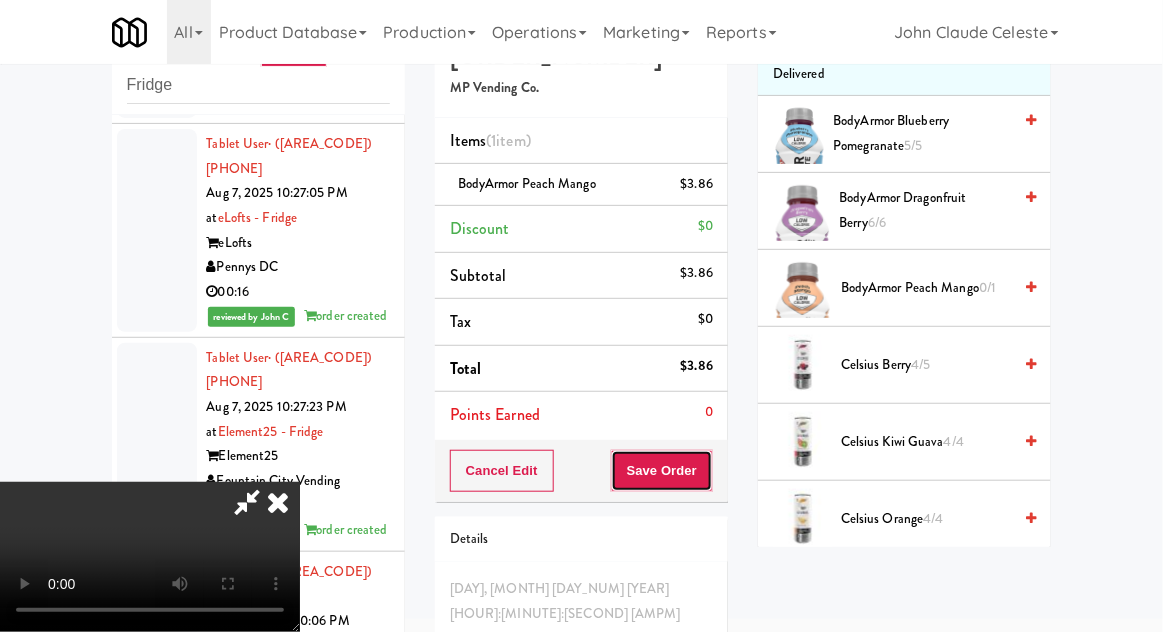 click on "Save Order" at bounding box center (662, 471) 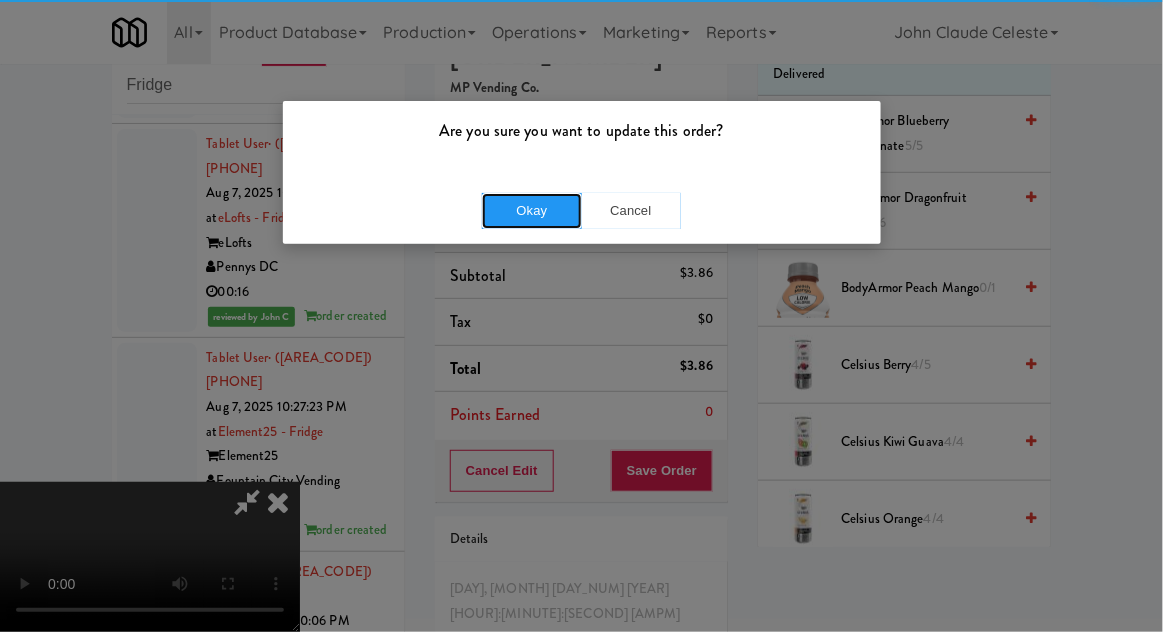 click on "Okay" at bounding box center (532, 211) 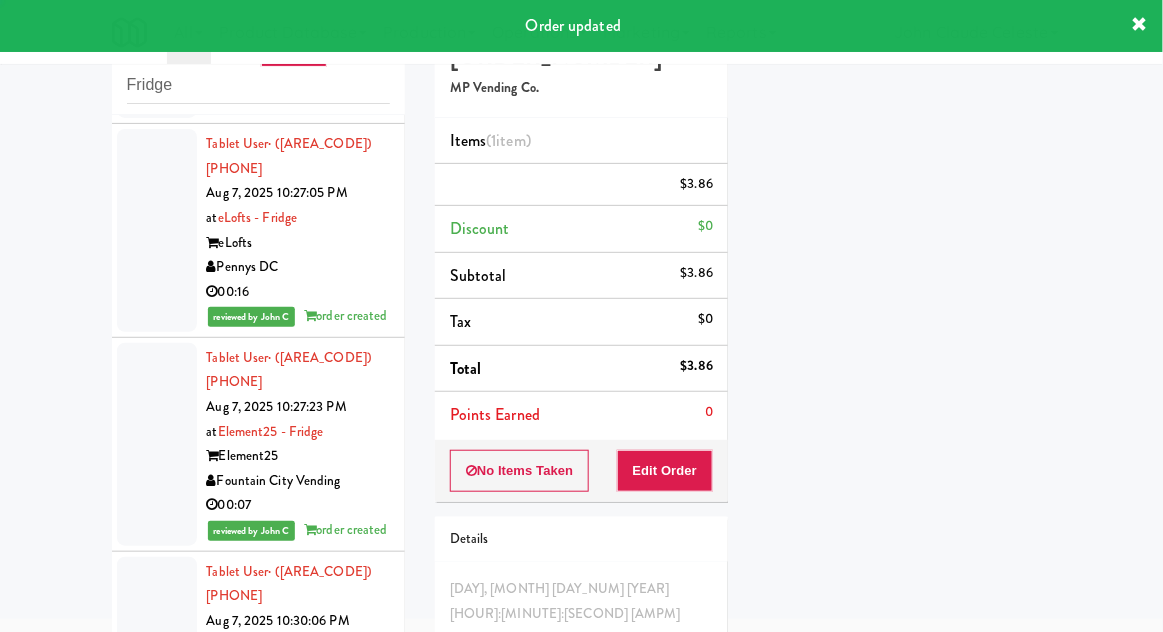 scroll, scrollTop: 197, scrollLeft: 0, axis: vertical 